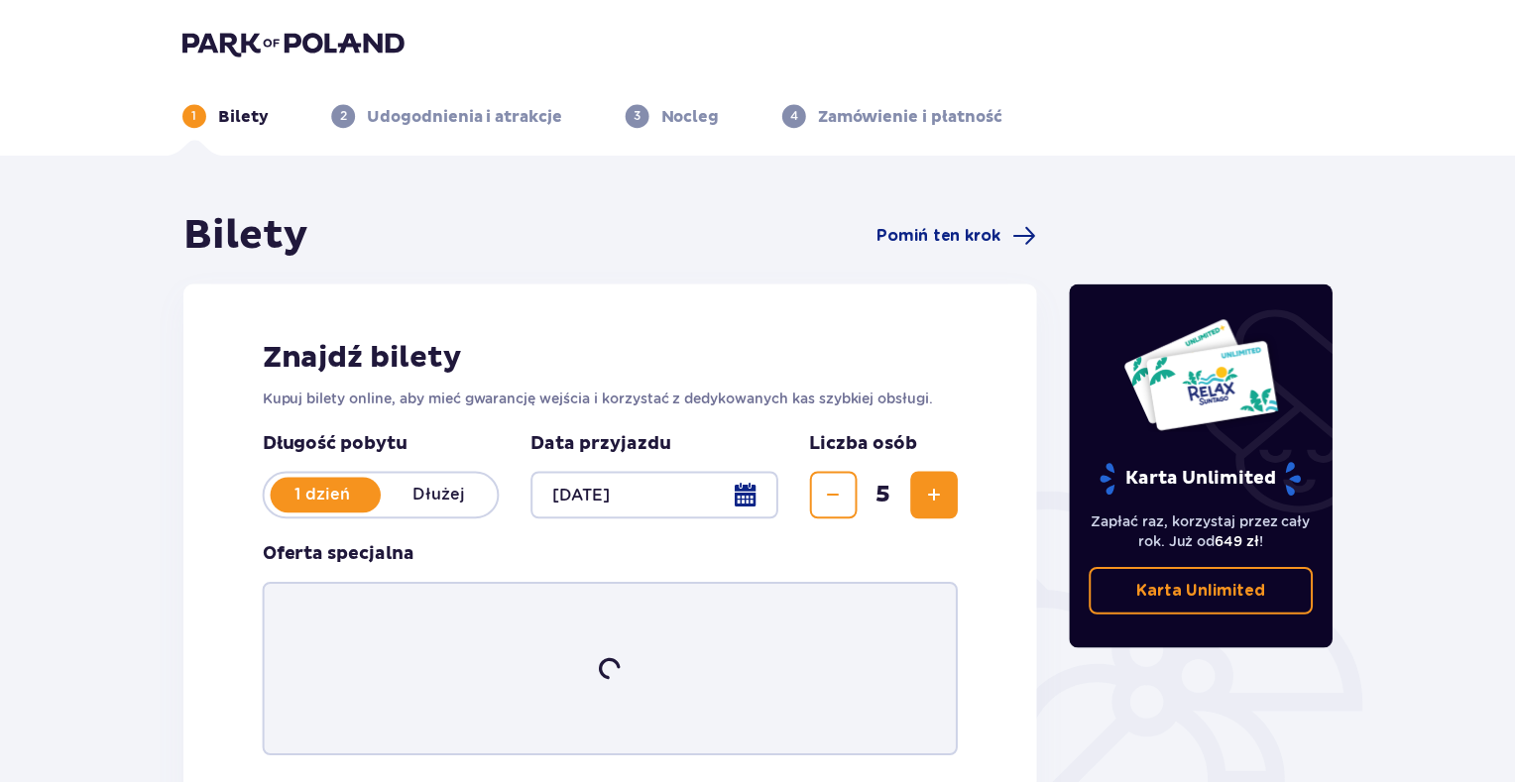 scroll, scrollTop: 0, scrollLeft: 0, axis: both 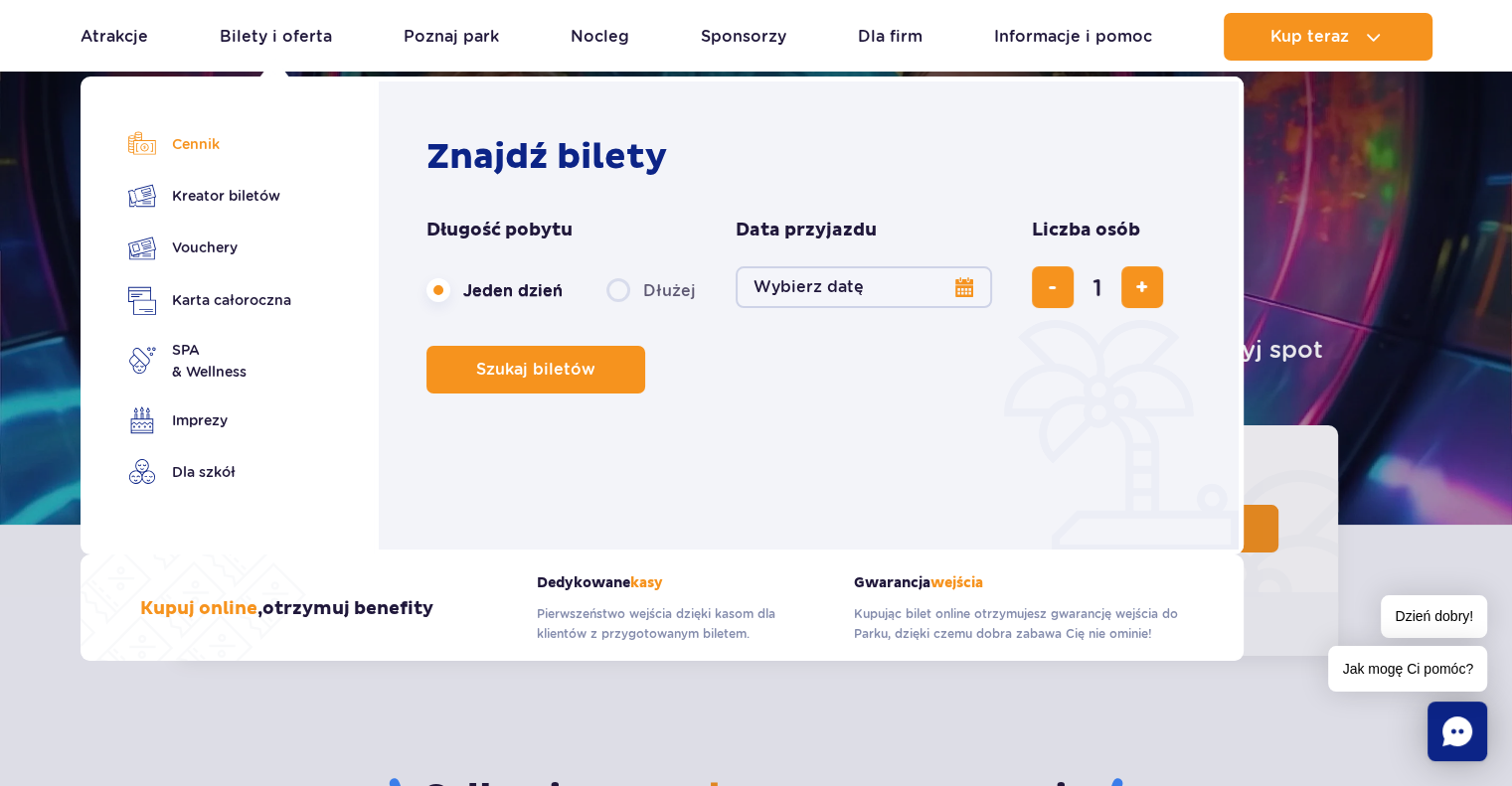 click on "Cennik" at bounding box center (210, 144) 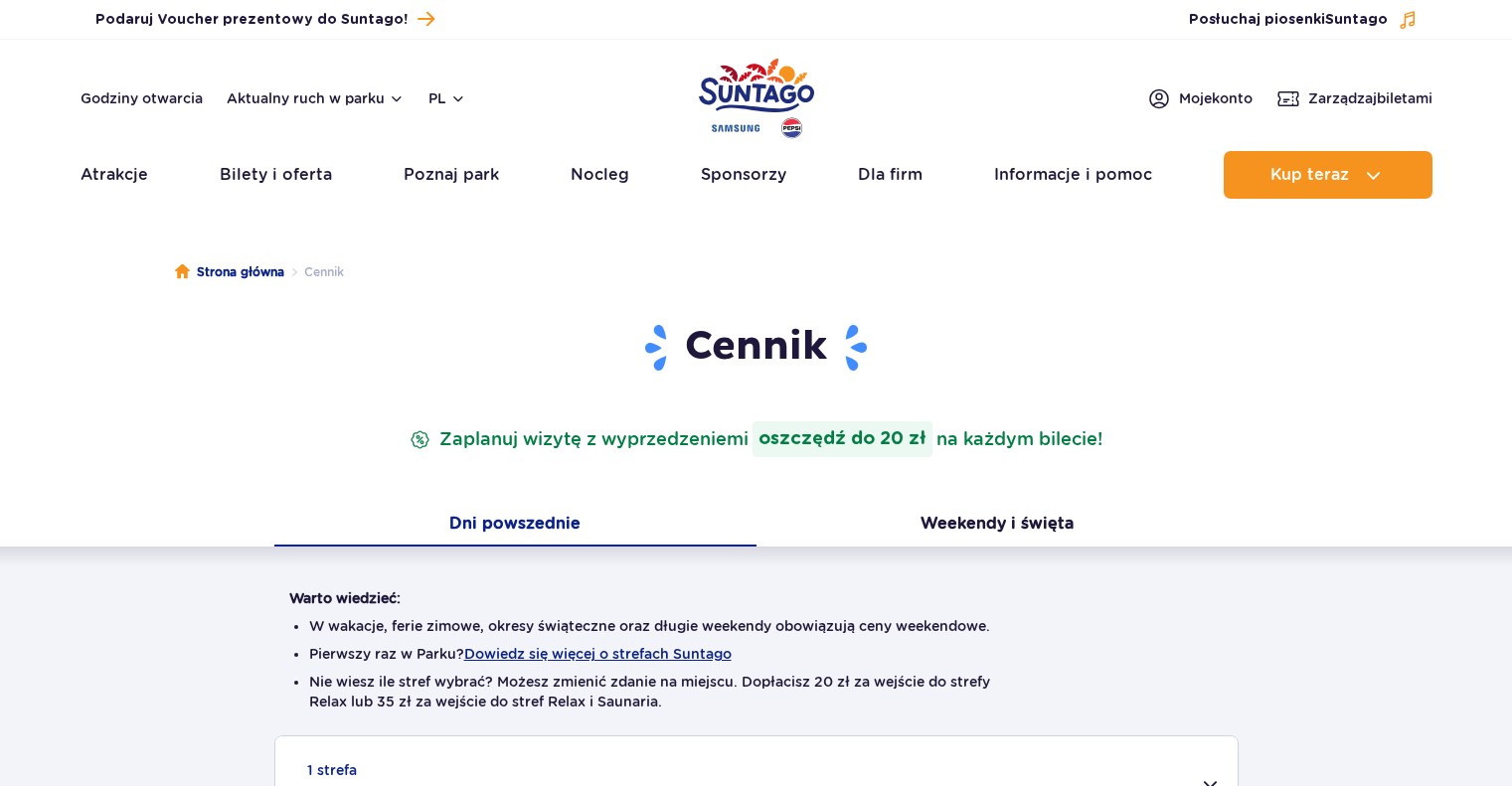 scroll, scrollTop: 0, scrollLeft: 0, axis: both 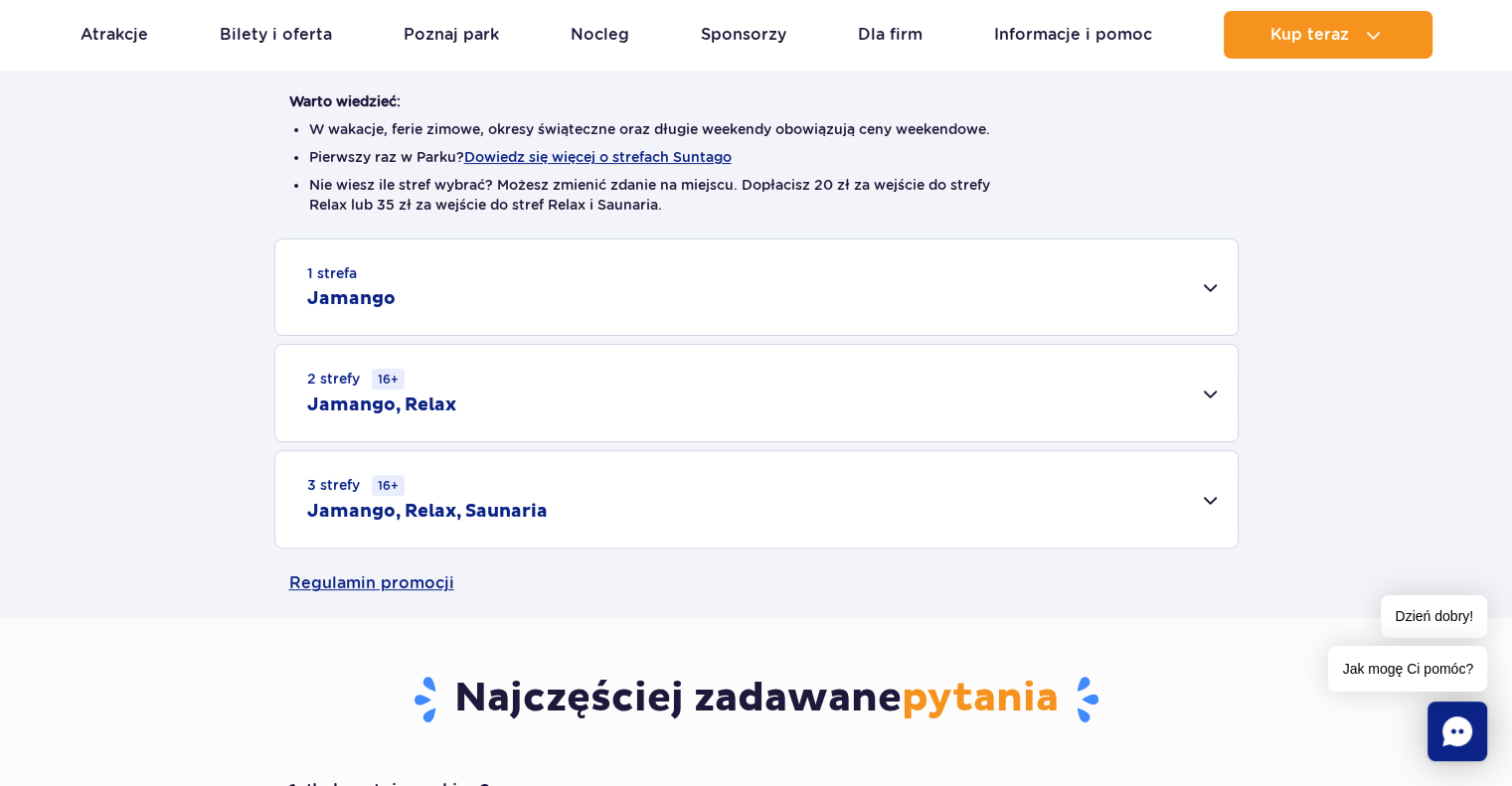 click on "1 strefa
Jamango" at bounding box center (756, 287) 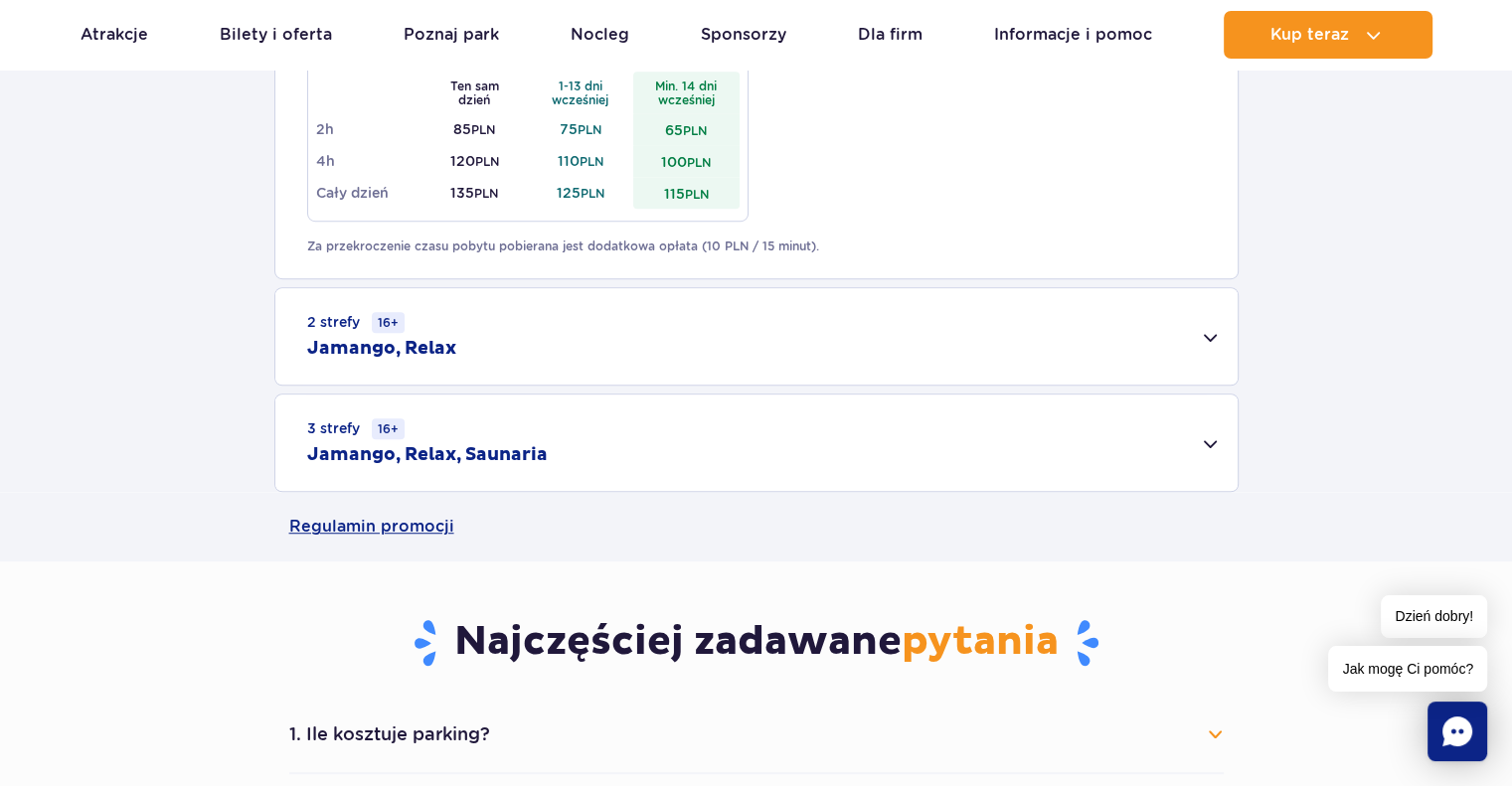 scroll, scrollTop: 1292, scrollLeft: 0, axis: vertical 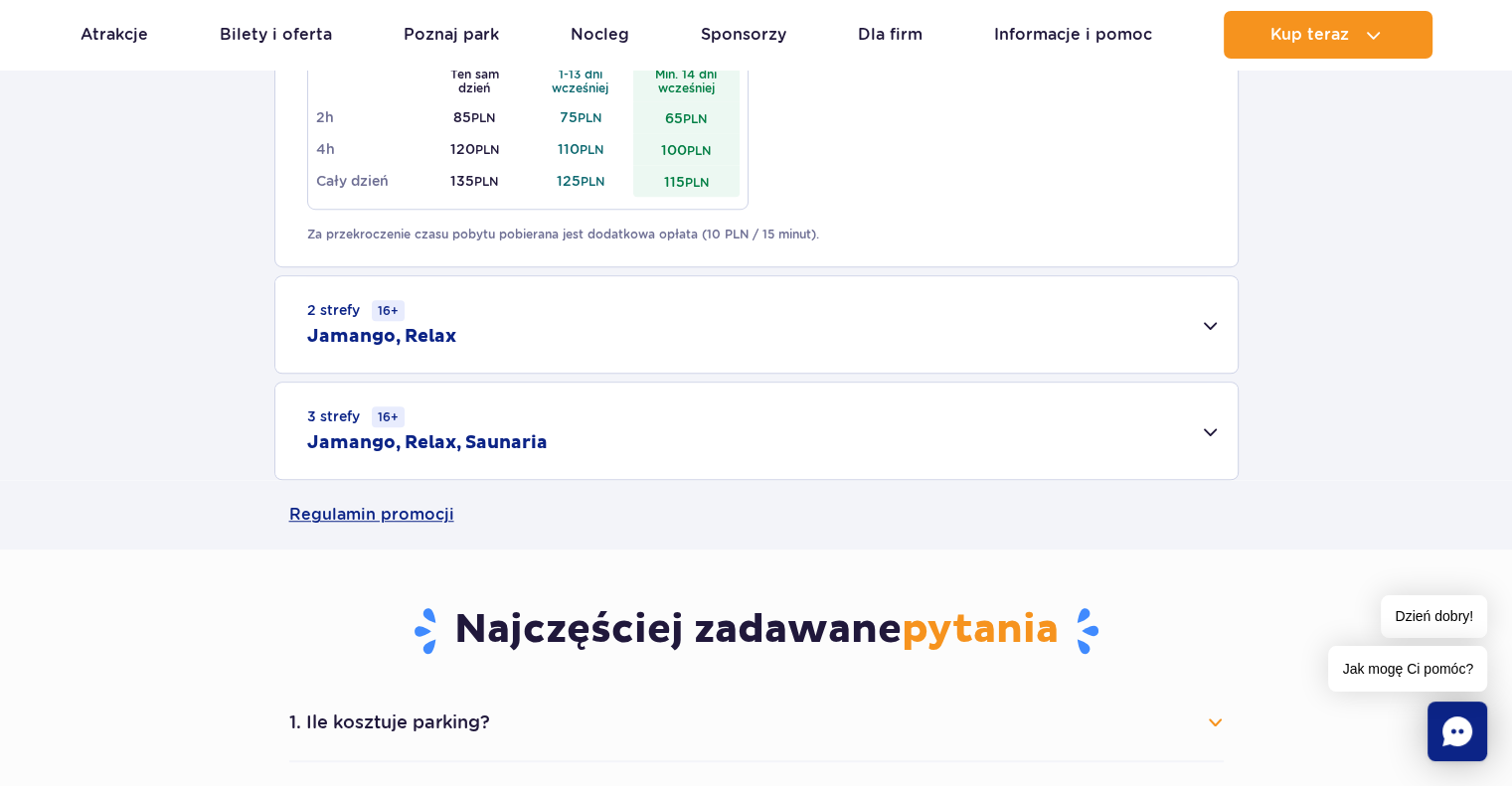 click on "2 strefy  16+
Jamango, Relax" at bounding box center [756, 324] 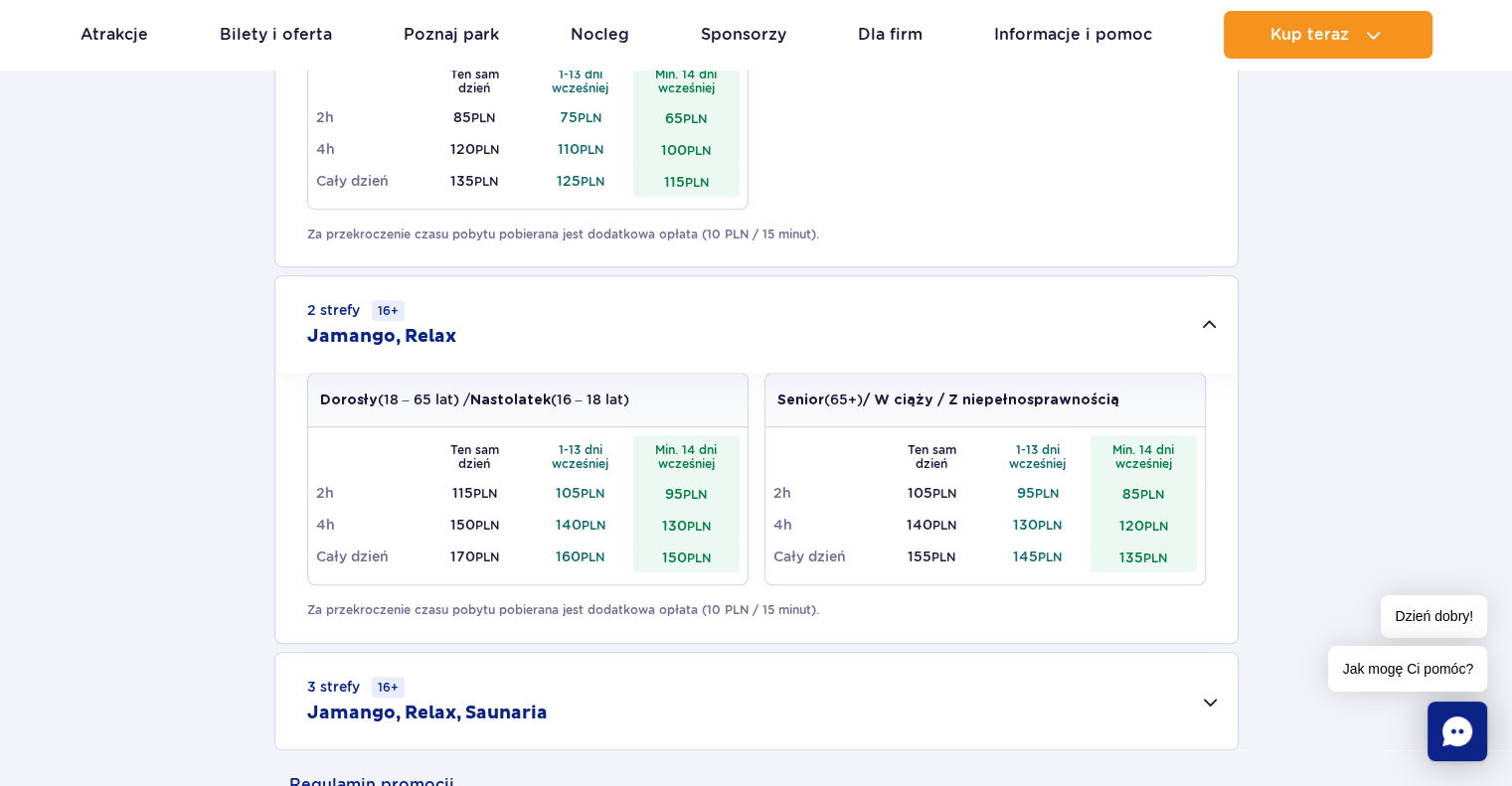 click on "2 strefy  16+
Jamango, Relax" at bounding box center [756, 324] 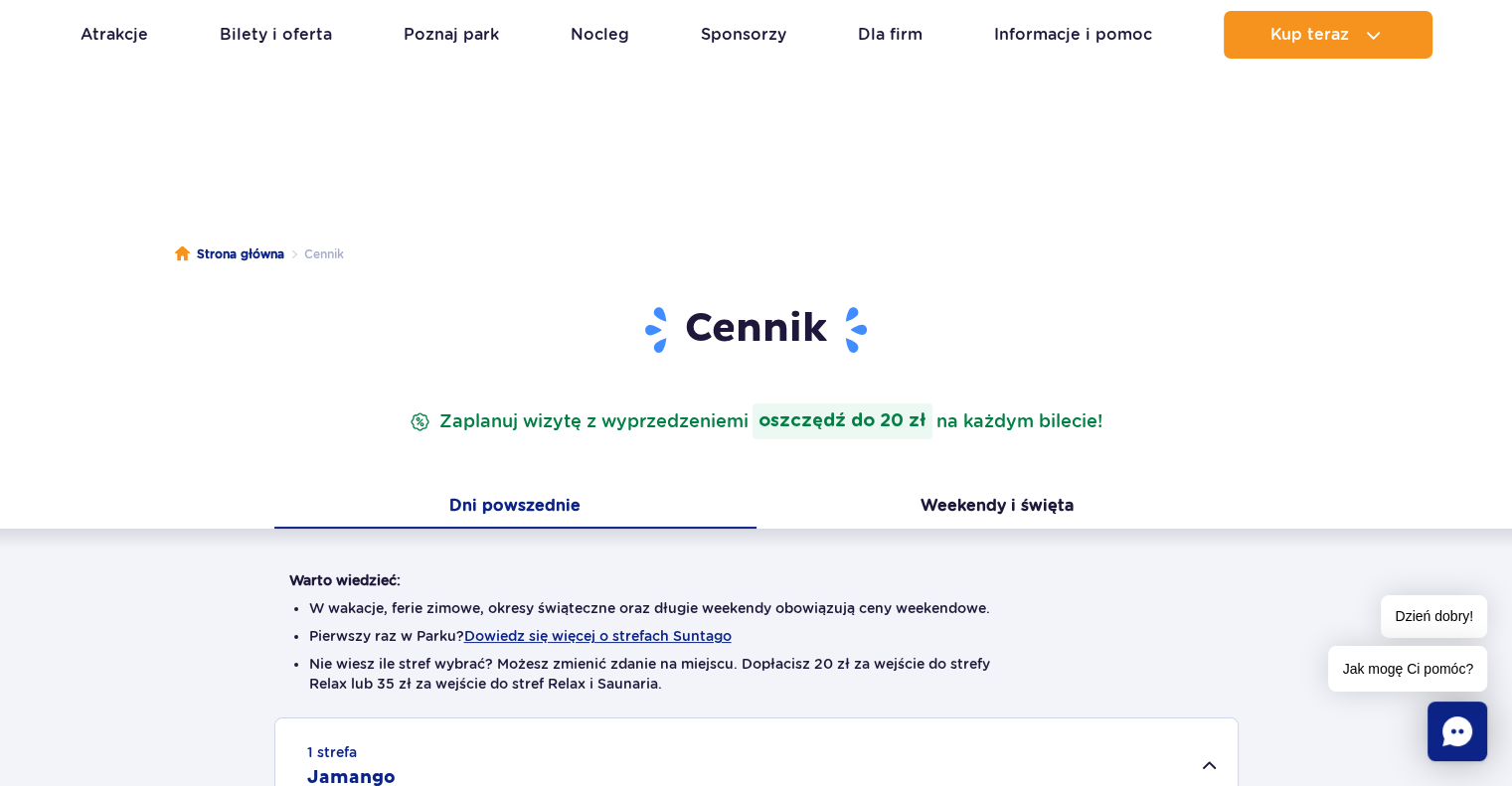 scroll, scrollTop: 0, scrollLeft: 0, axis: both 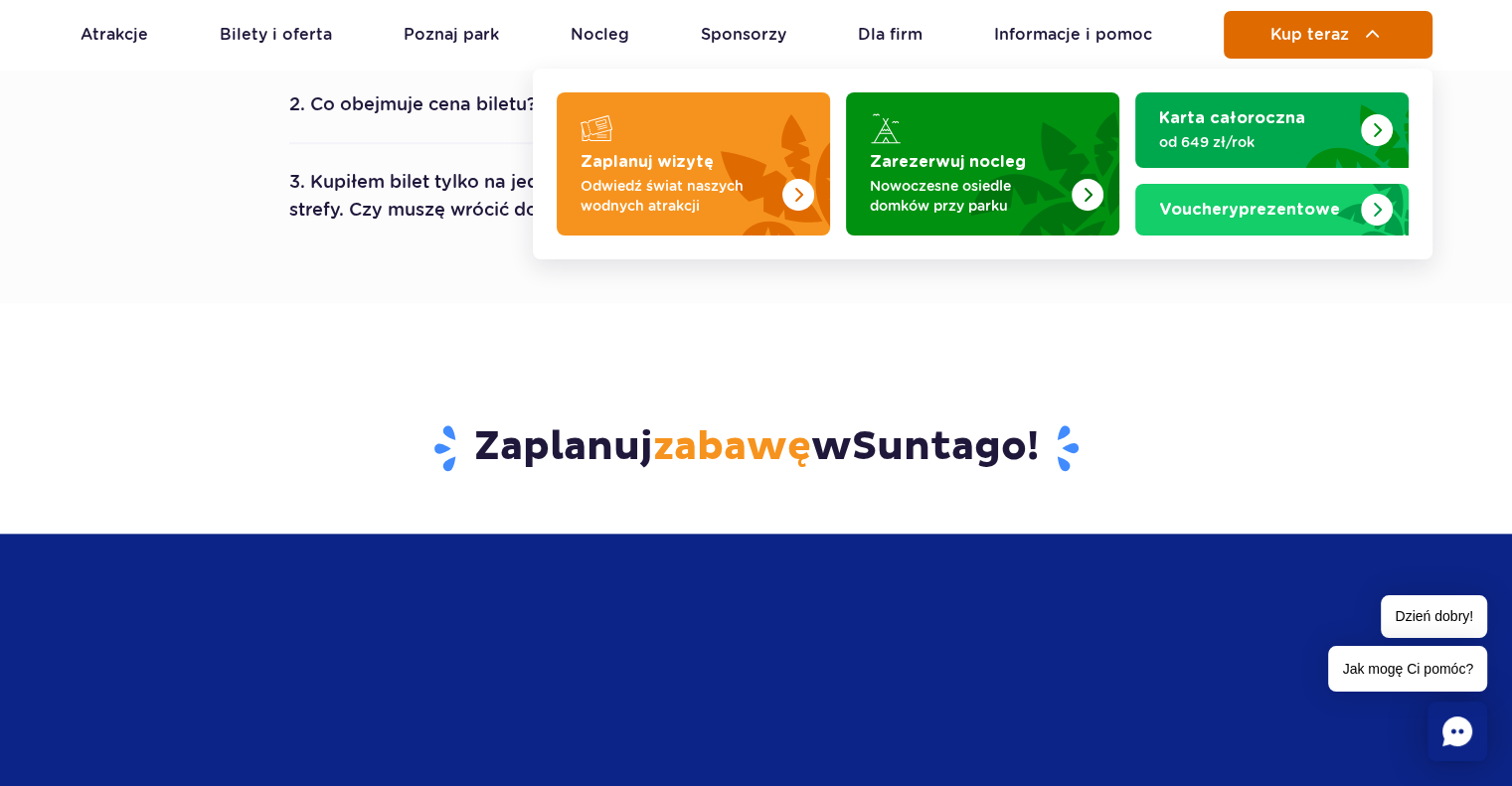 click on "Kup teraz" at bounding box center [1328, 35] 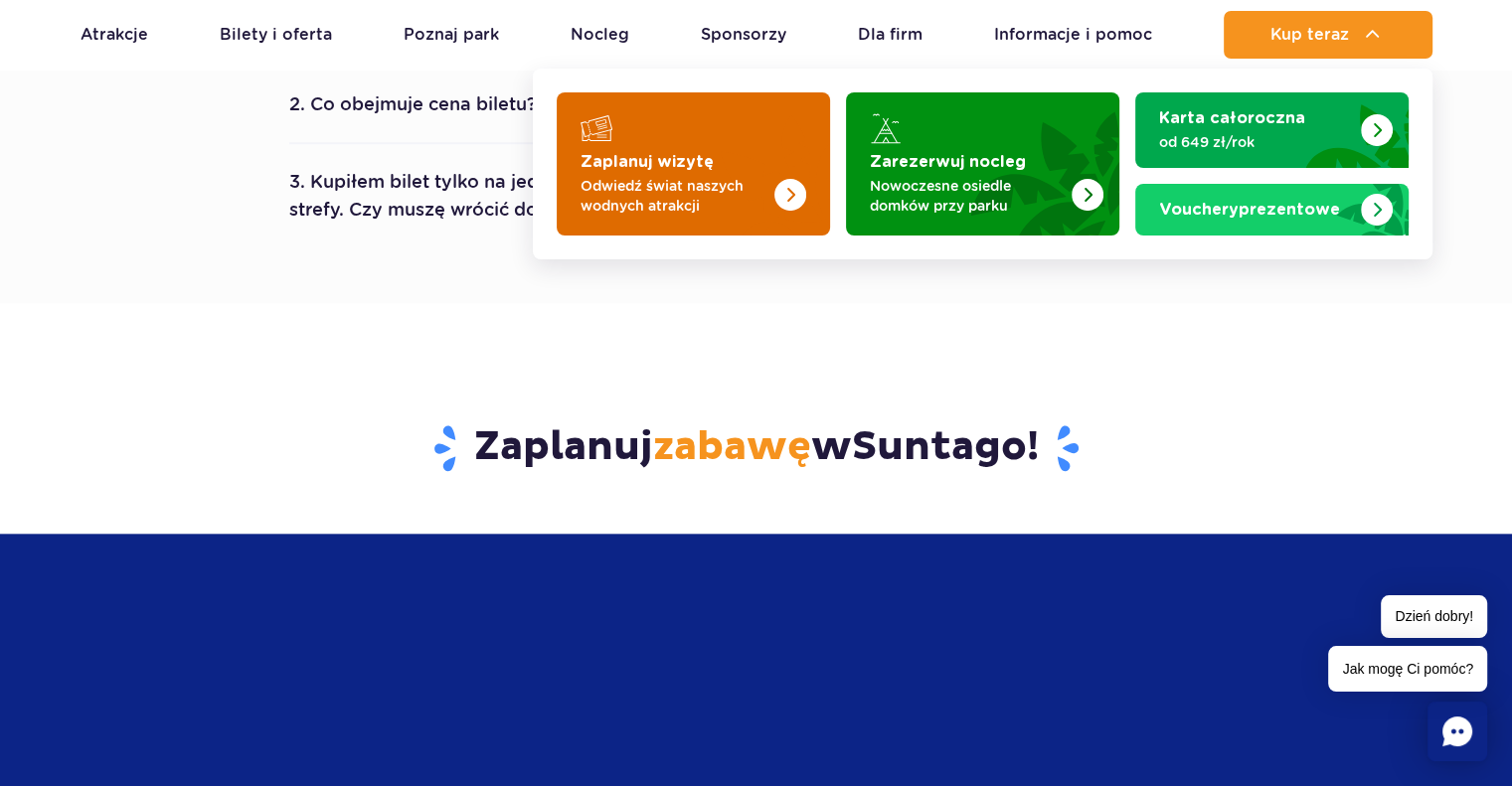 click at bounding box center (751, 158) 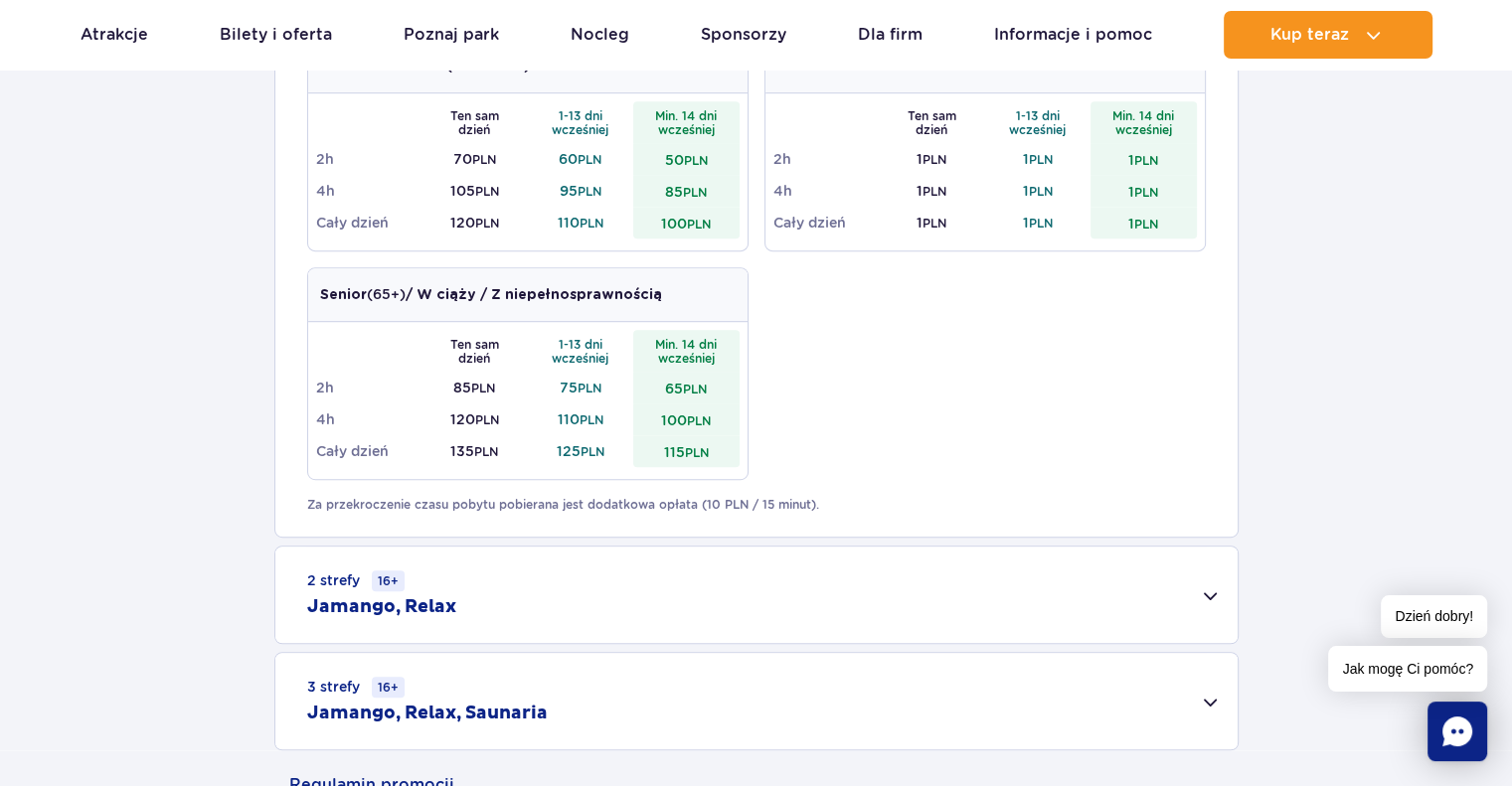 scroll, scrollTop: 696, scrollLeft: 0, axis: vertical 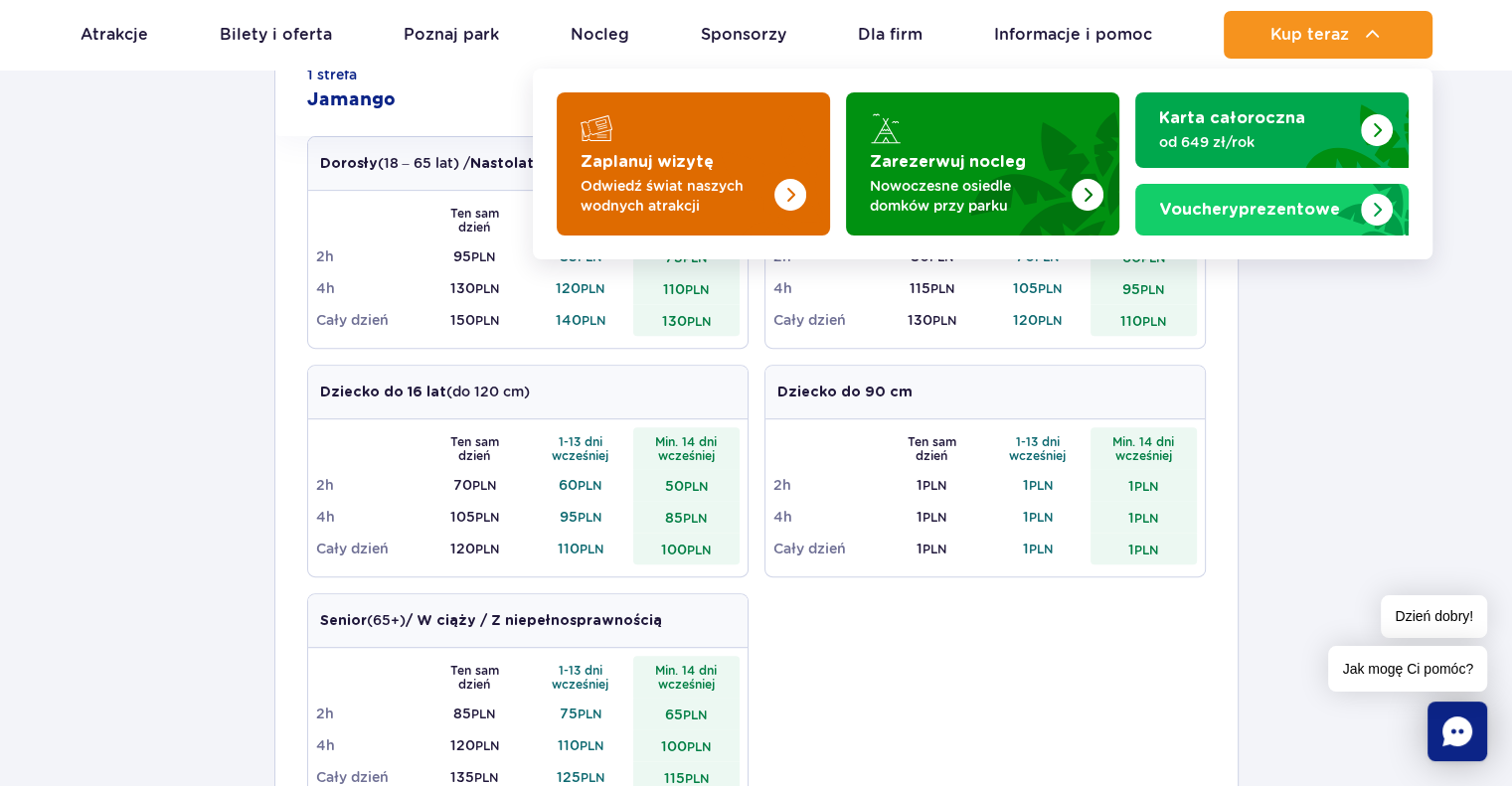 click at bounding box center [596, 128] 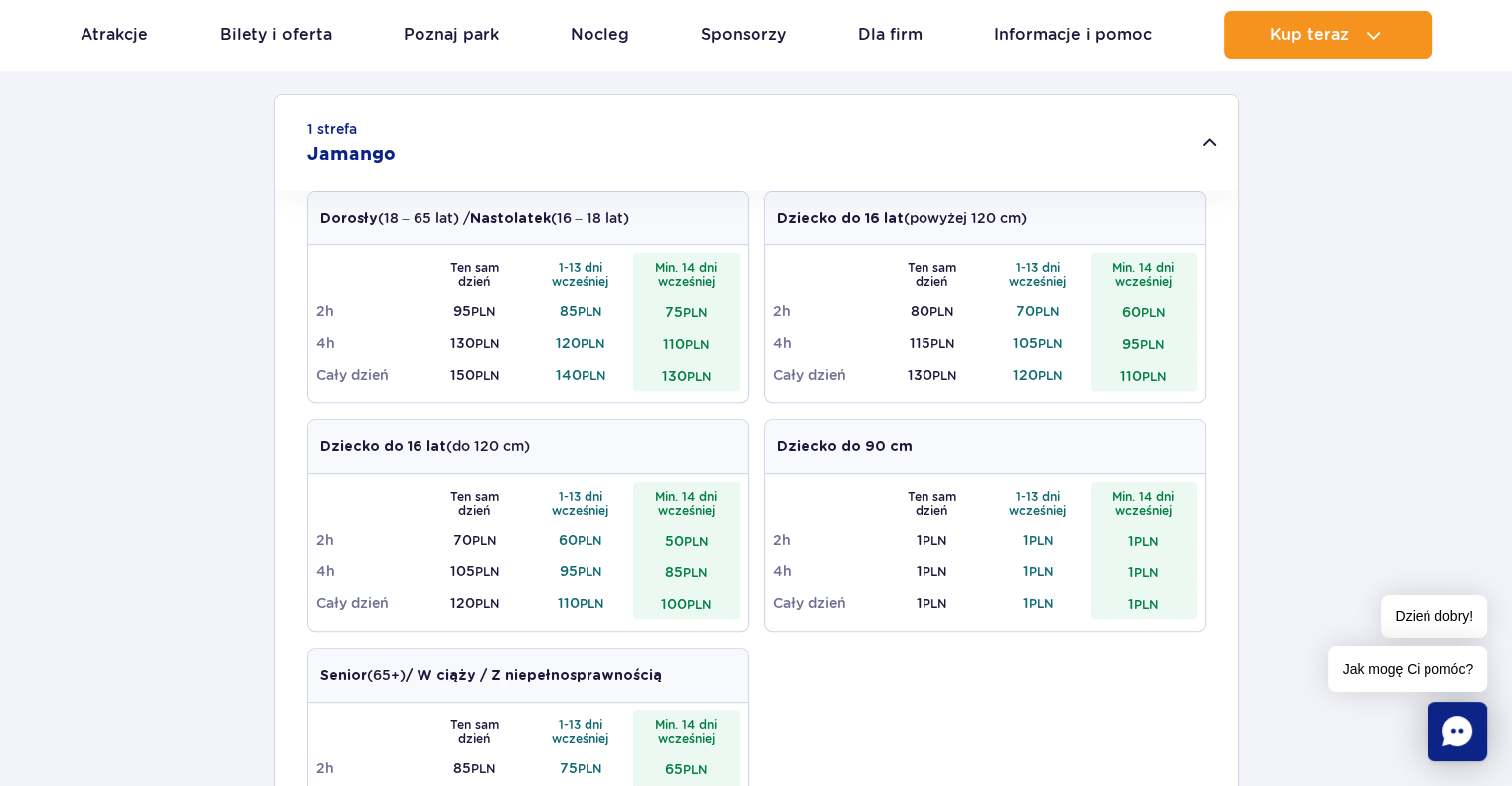 scroll, scrollTop: 596, scrollLeft: 0, axis: vertical 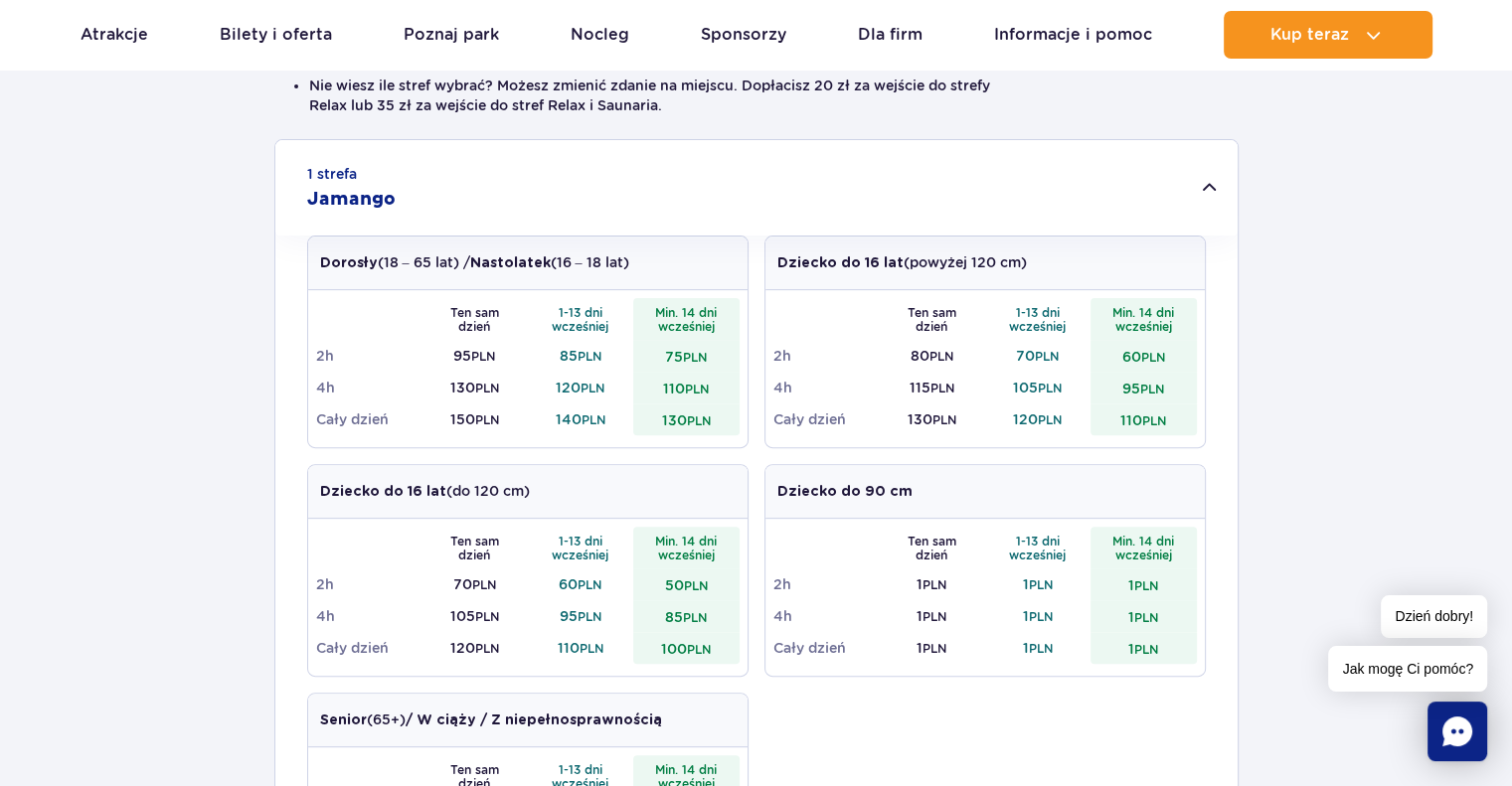 click on "1 strefa
Jamango" at bounding box center [756, 188] 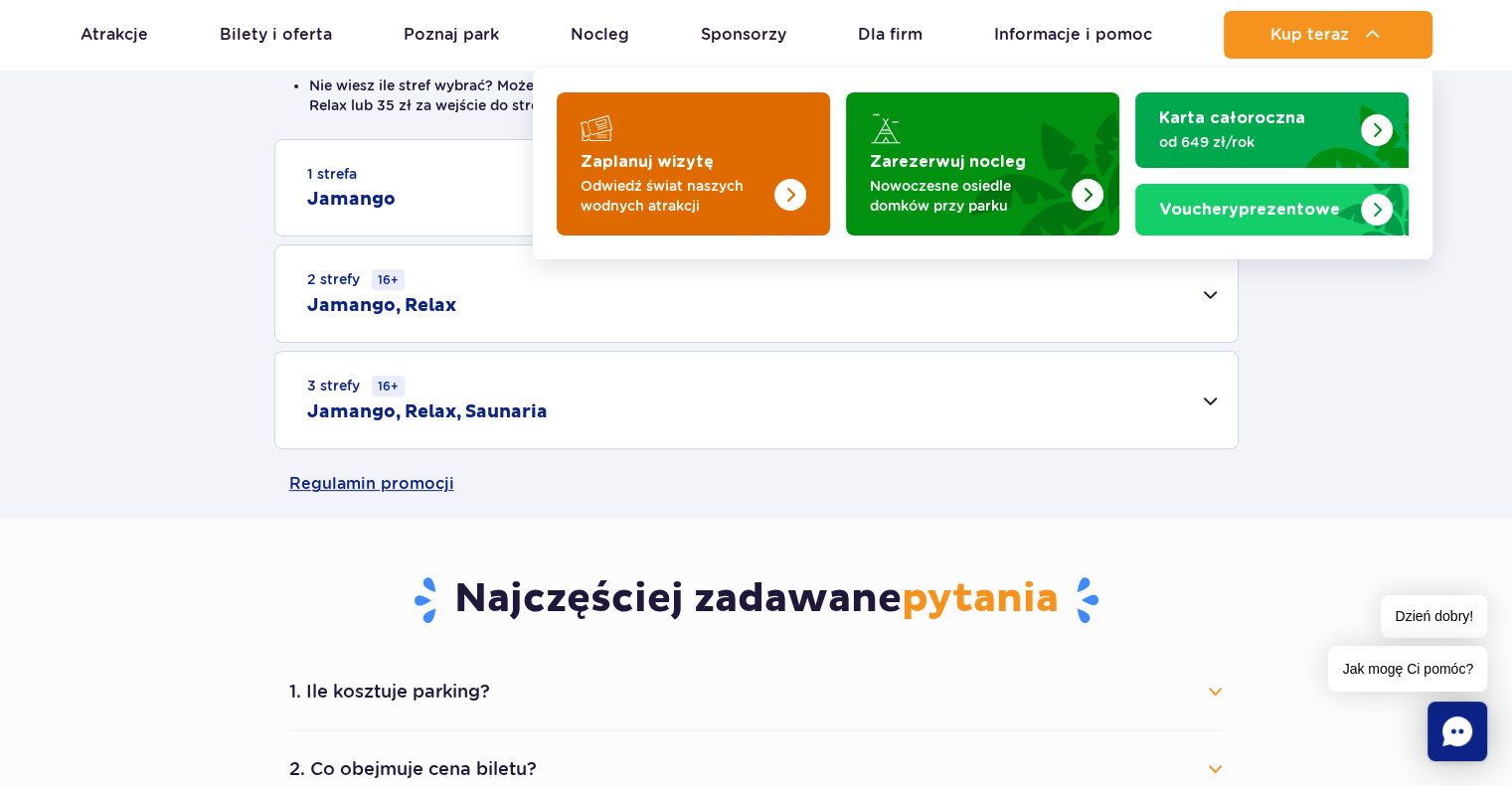 click on "Zaplanuj wizytę" at bounding box center (647, 162) 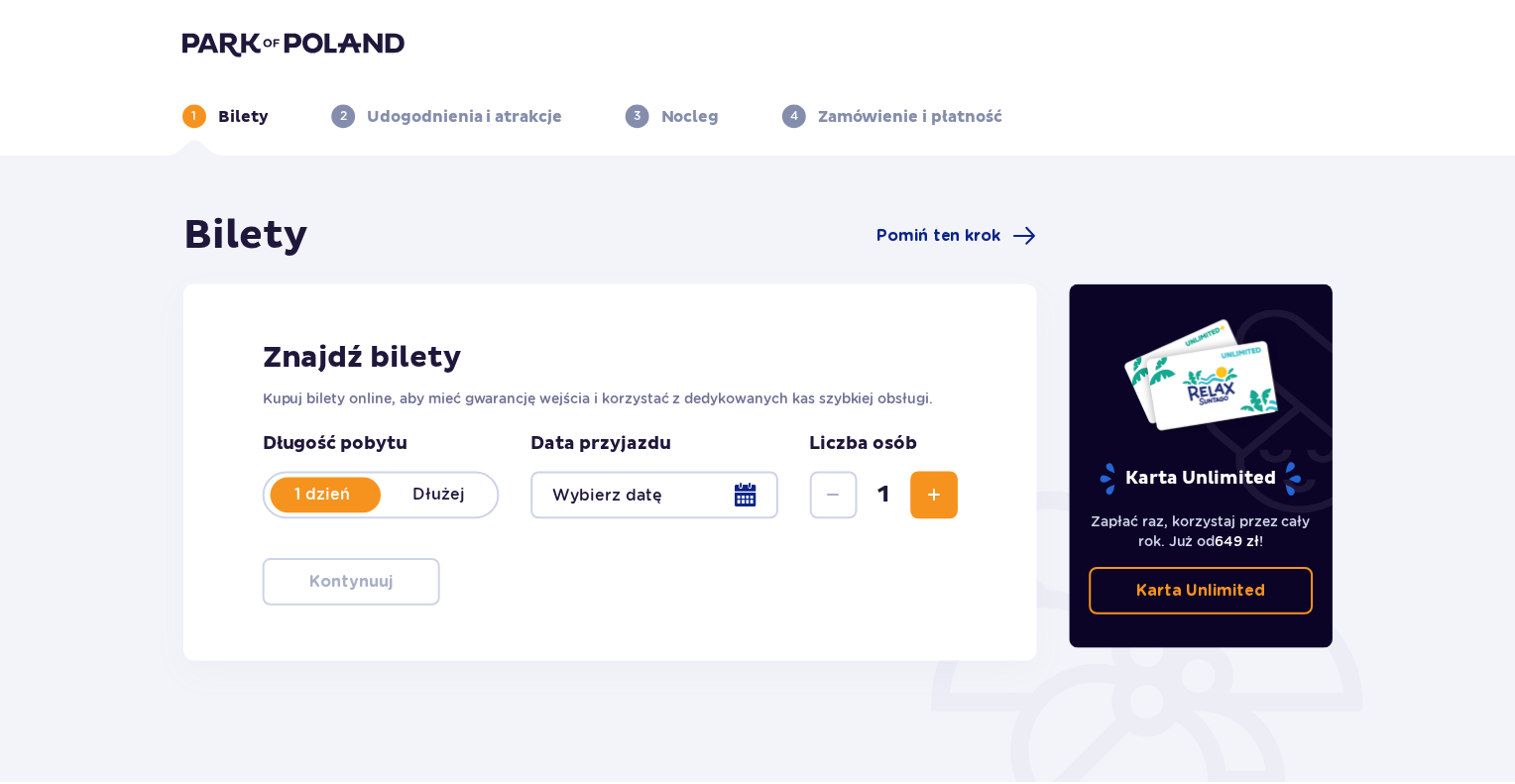 scroll, scrollTop: 0, scrollLeft: 0, axis: both 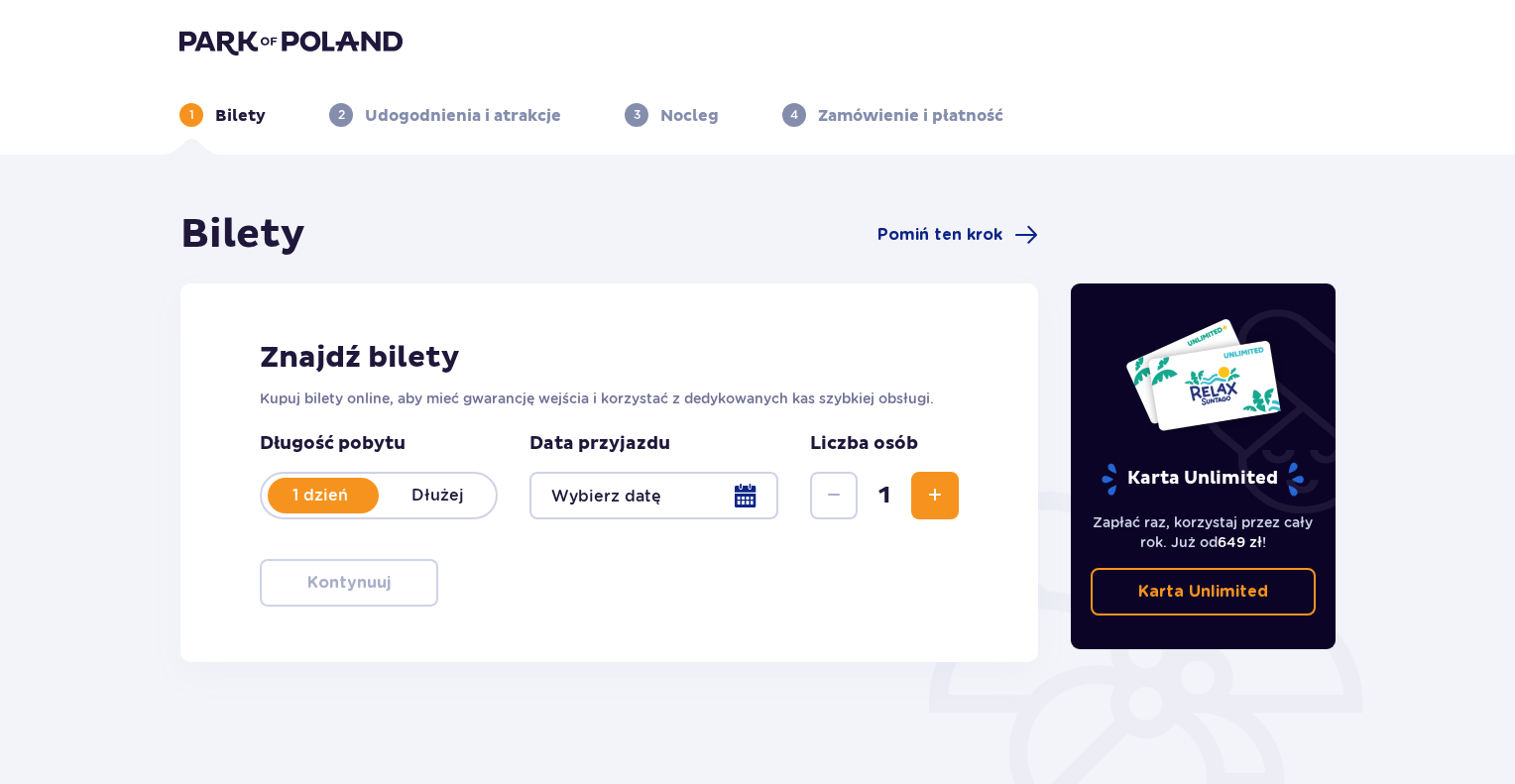 click at bounding box center [653, 496] 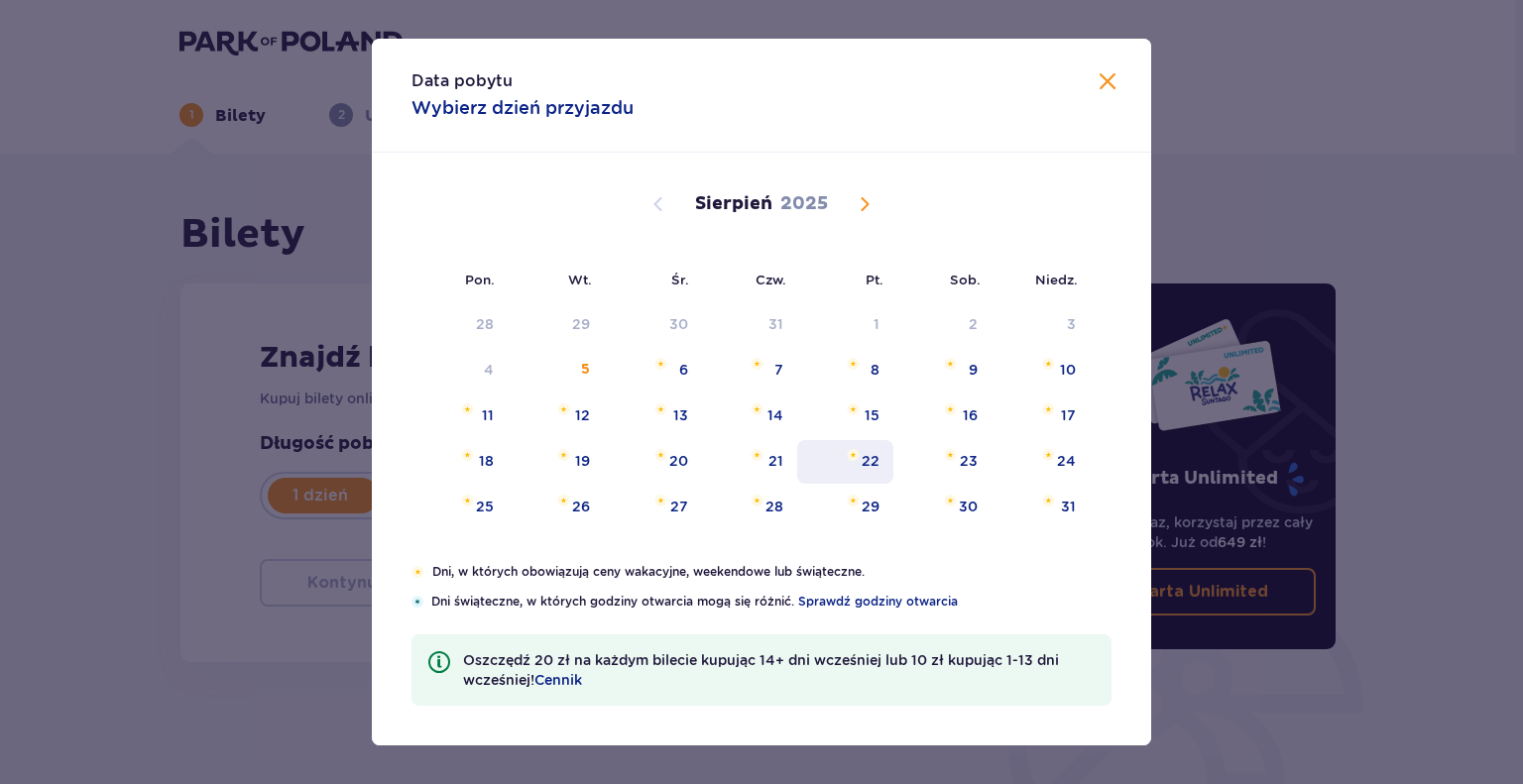 click on "22" at bounding box center (871, 461) 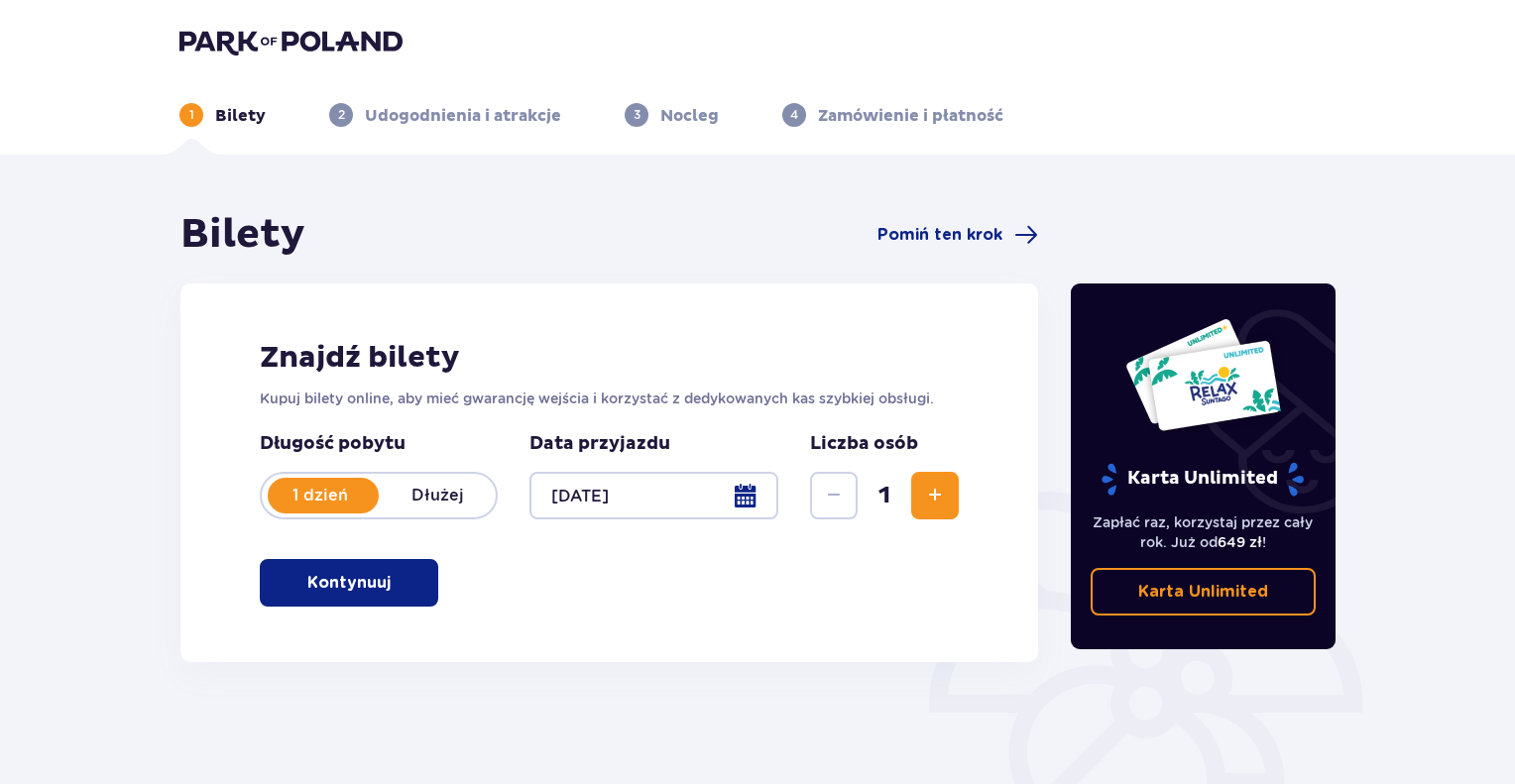 click at bounding box center [935, 496] 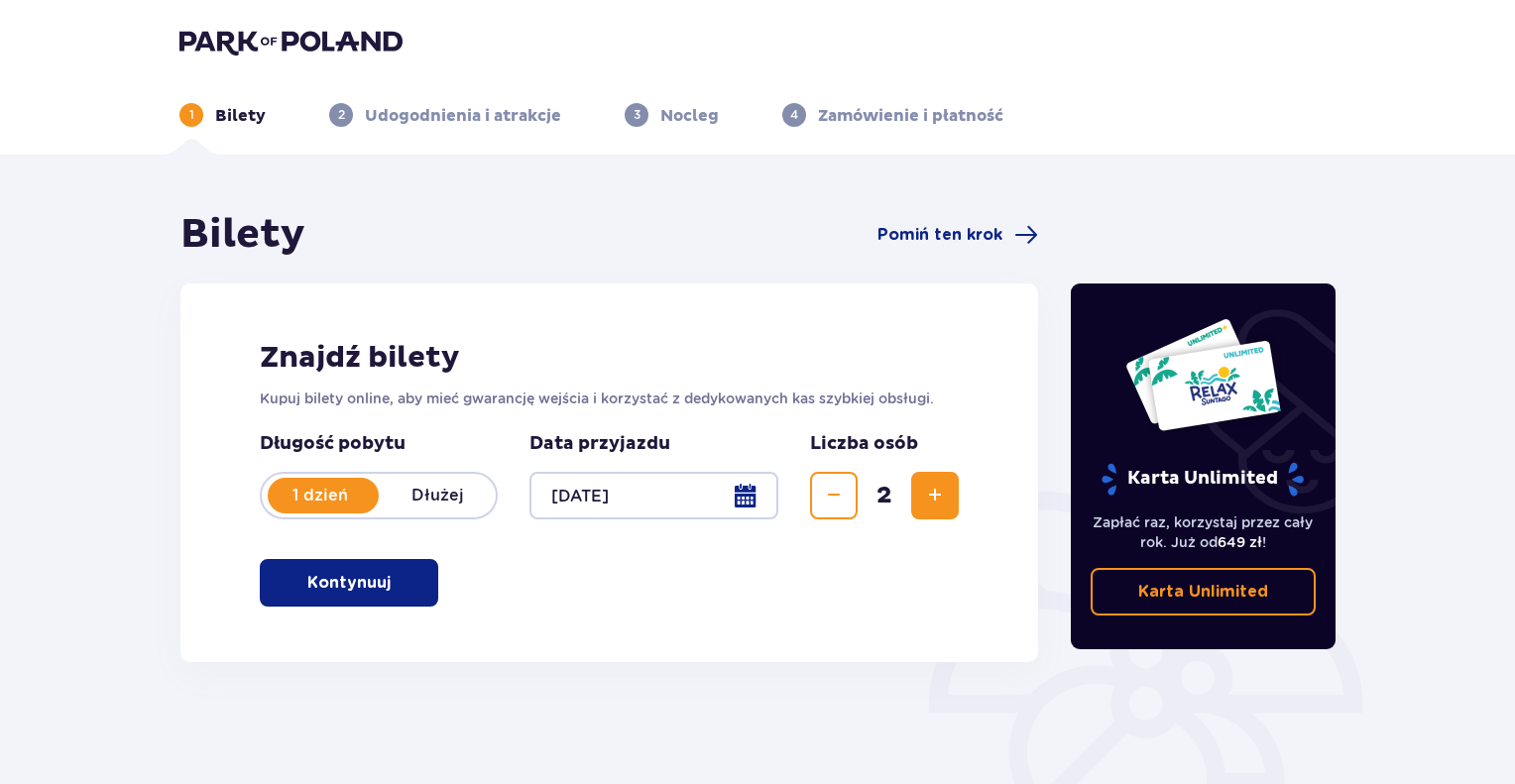 click at bounding box center [935, 496] 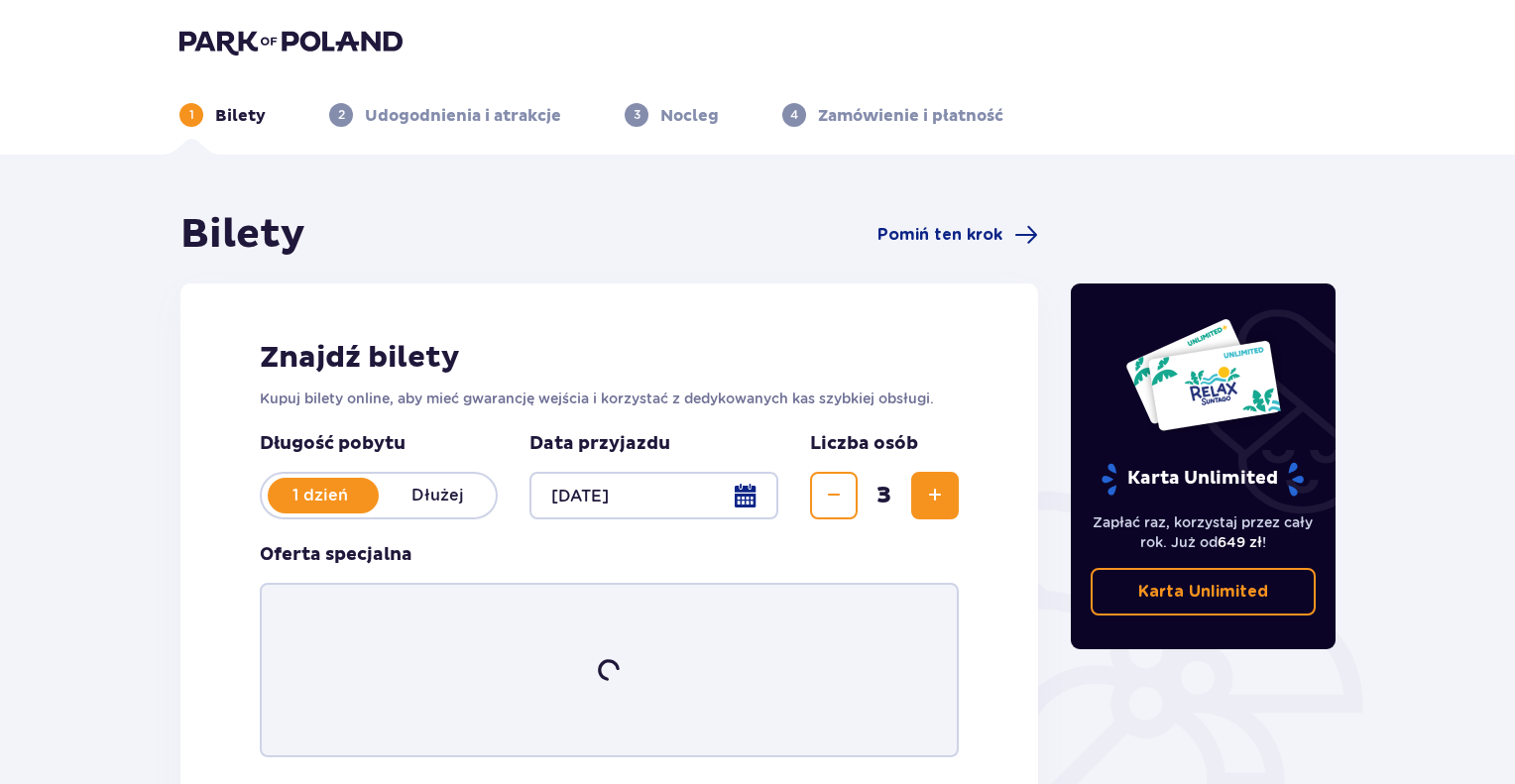 click at bounding box center [935, 496] 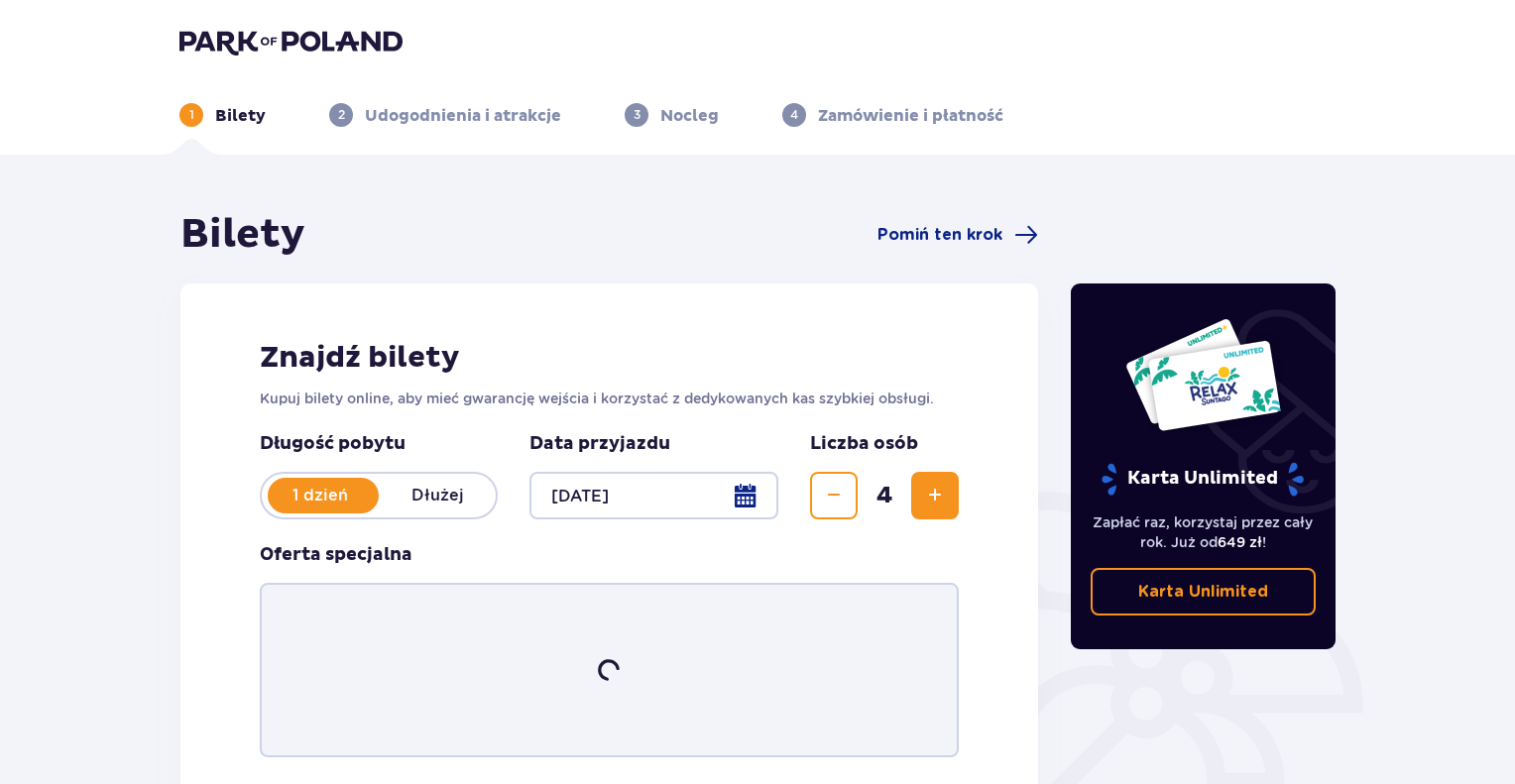 click at bounding box center (935, 496) 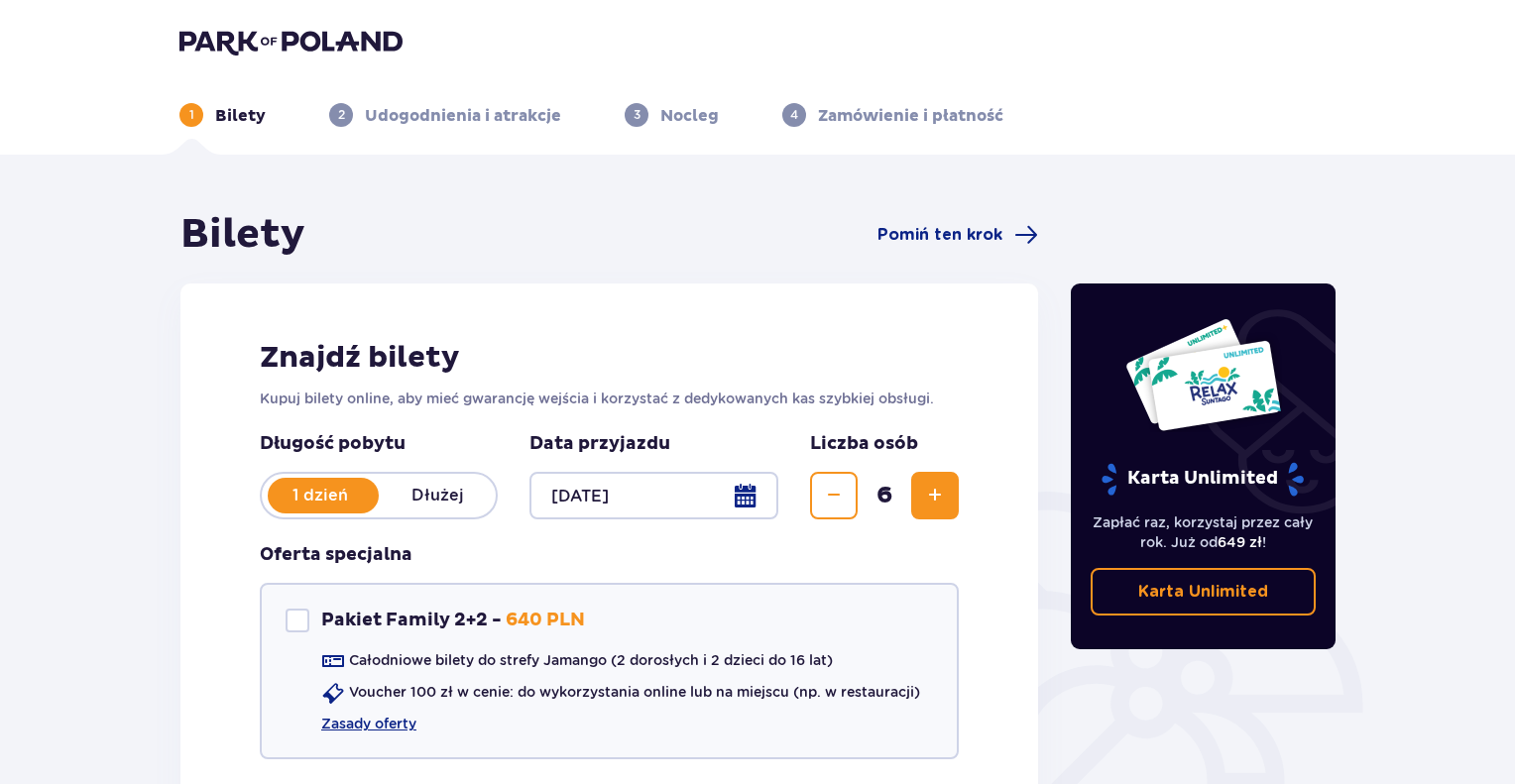 click at bounding box center [834, 496] 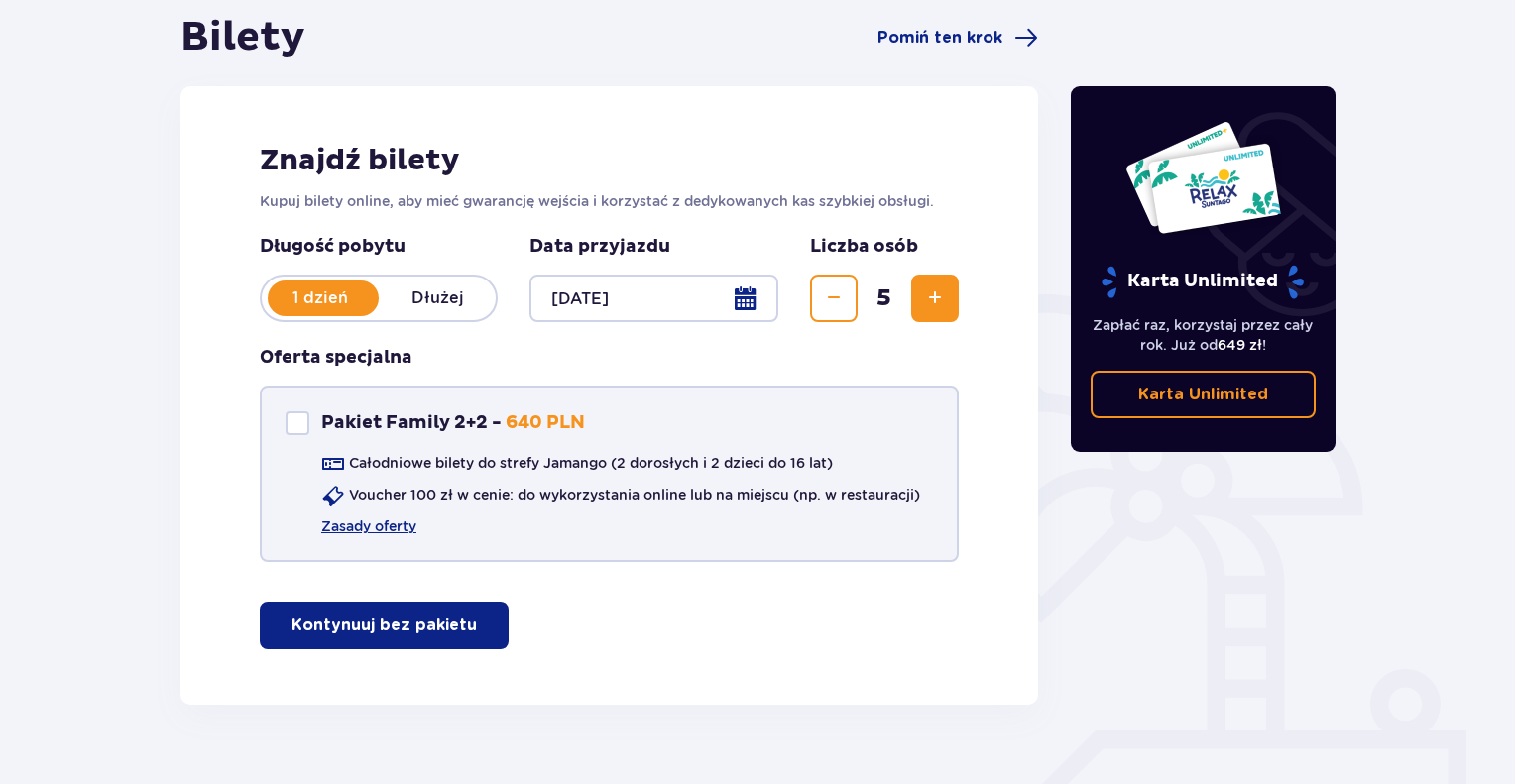 scroll, scrollTop: 236, scrollLeft: 0, axis: vertical 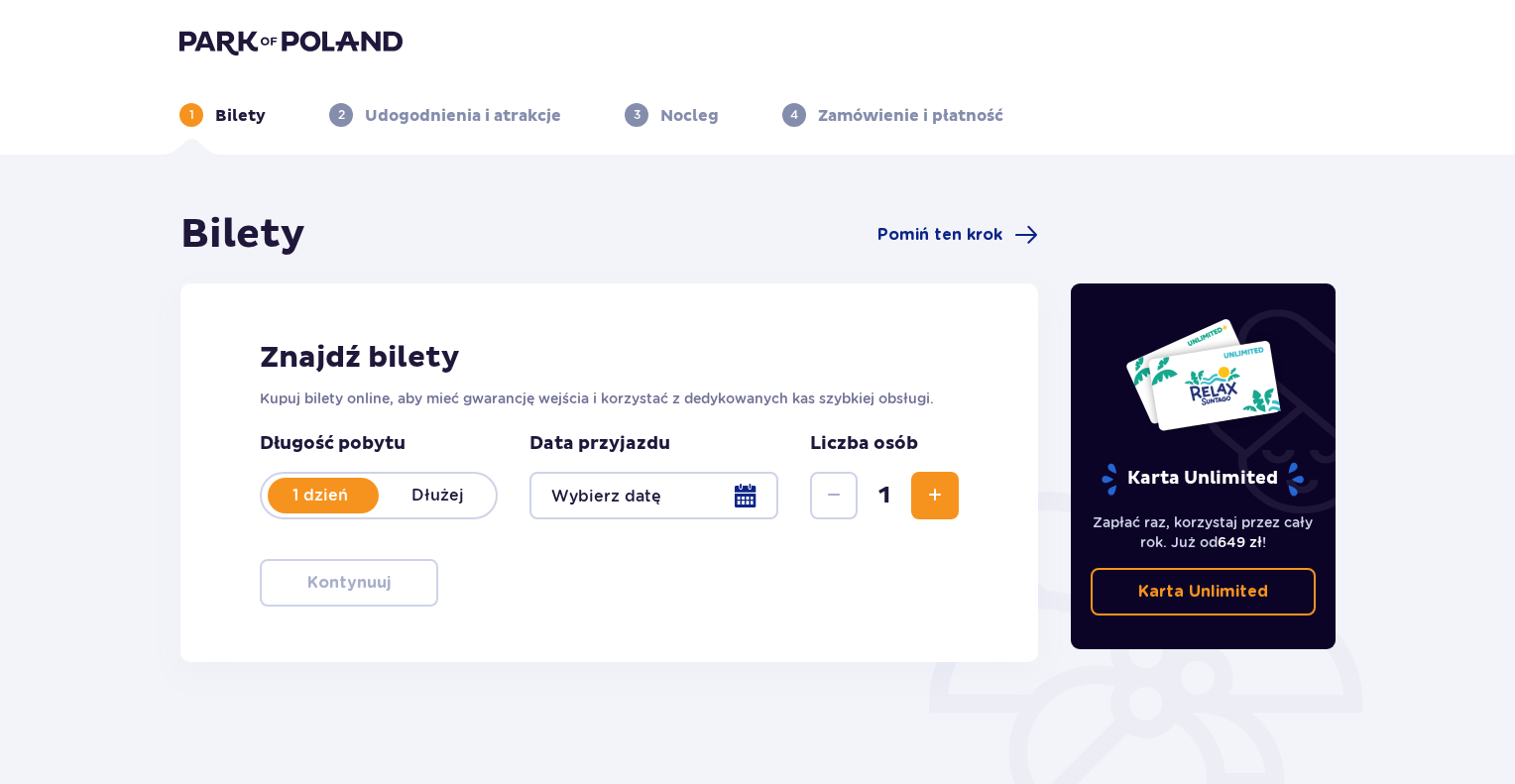 click at bounding box center [653, 496] 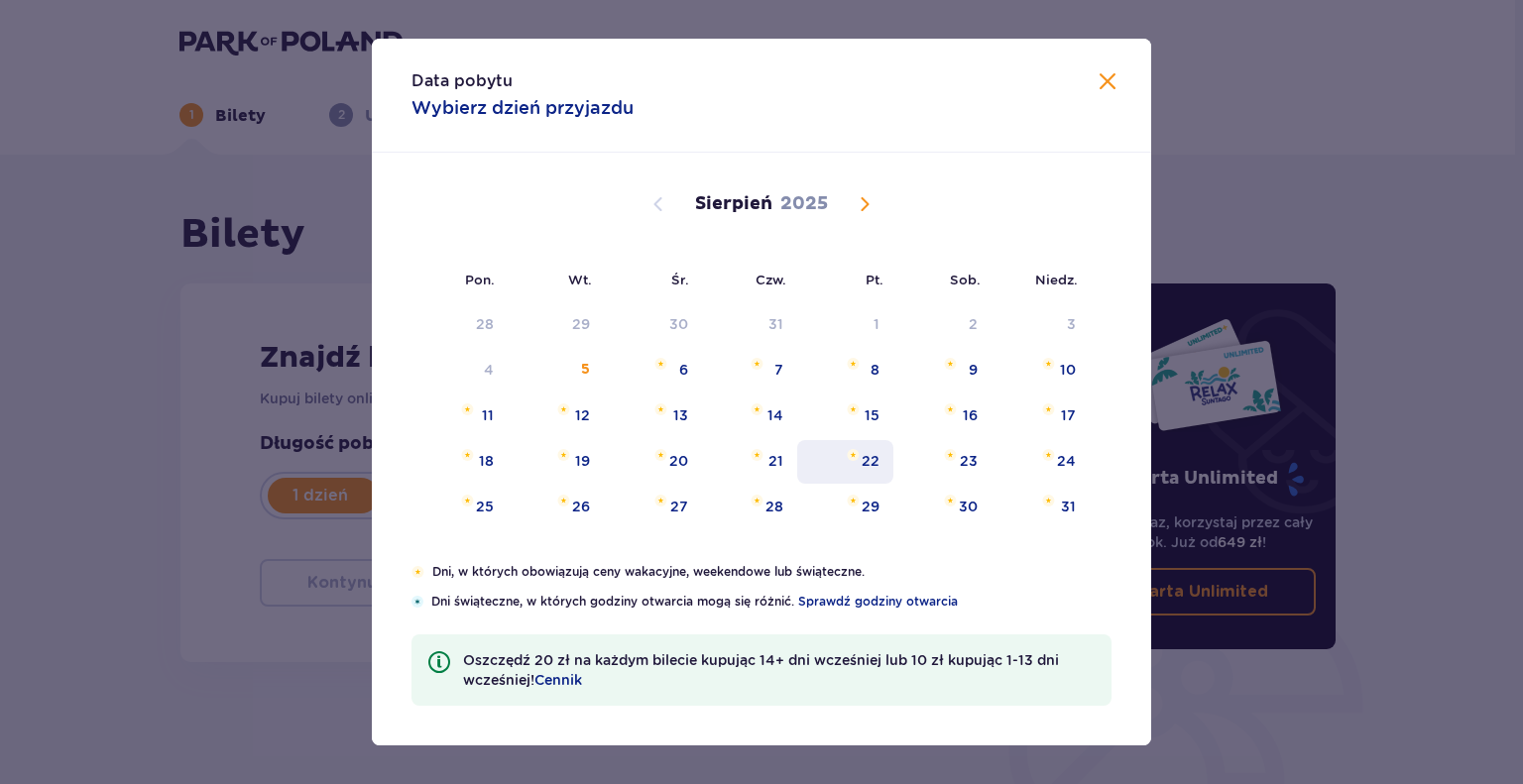 click on "22" at bounding box center [871, 461] 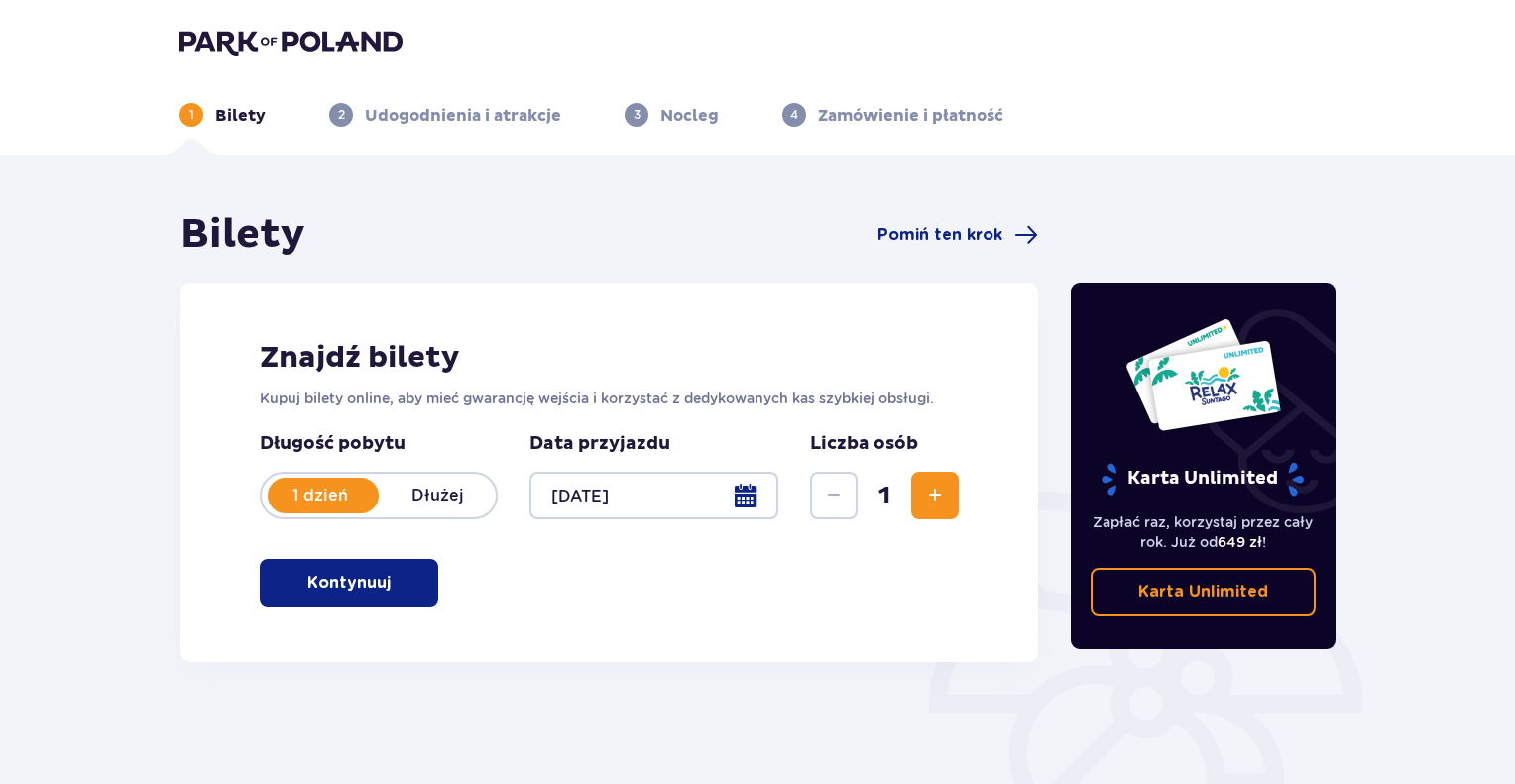 click at bounding box center [935, 496] 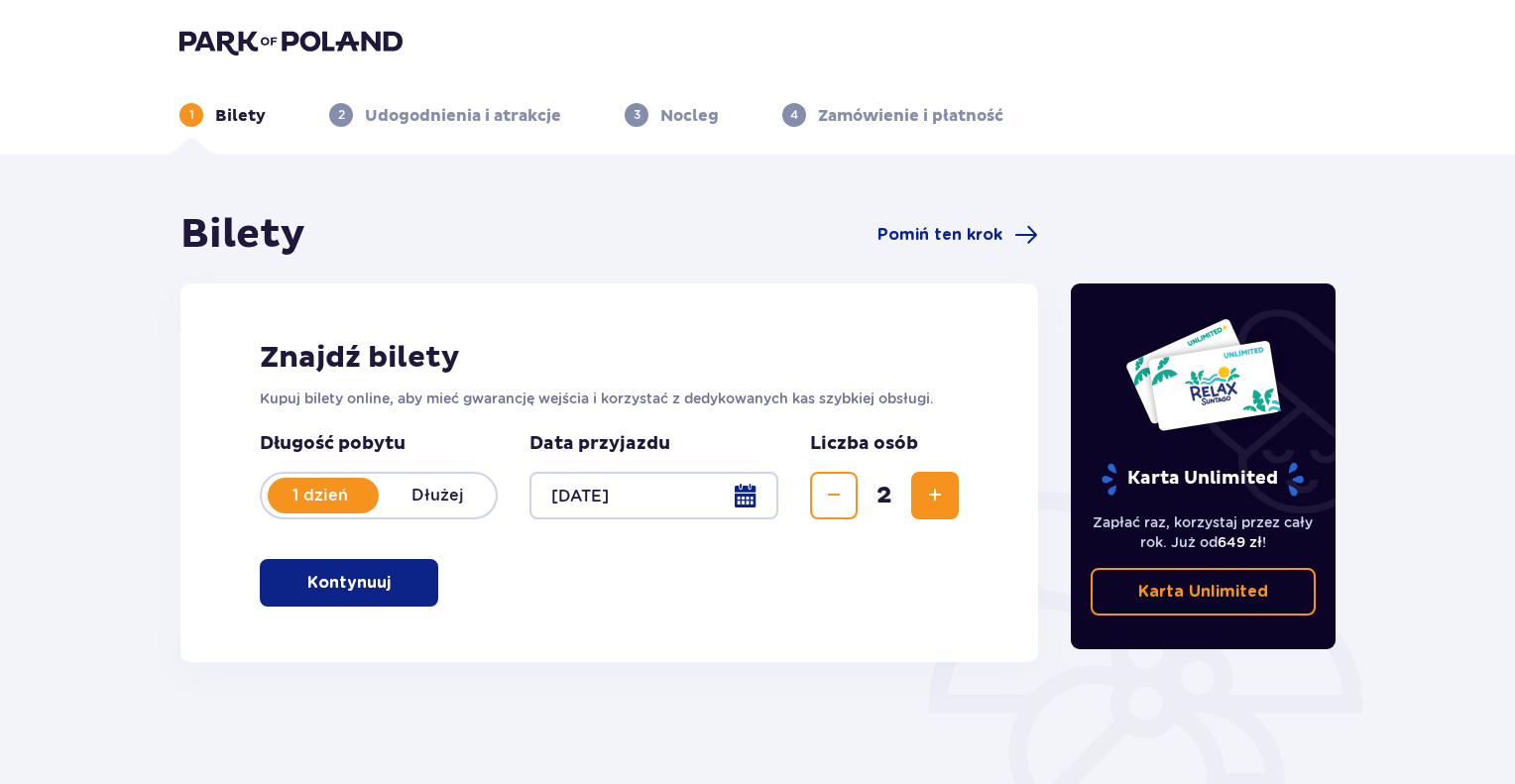 click at bounding box center [935, 496] 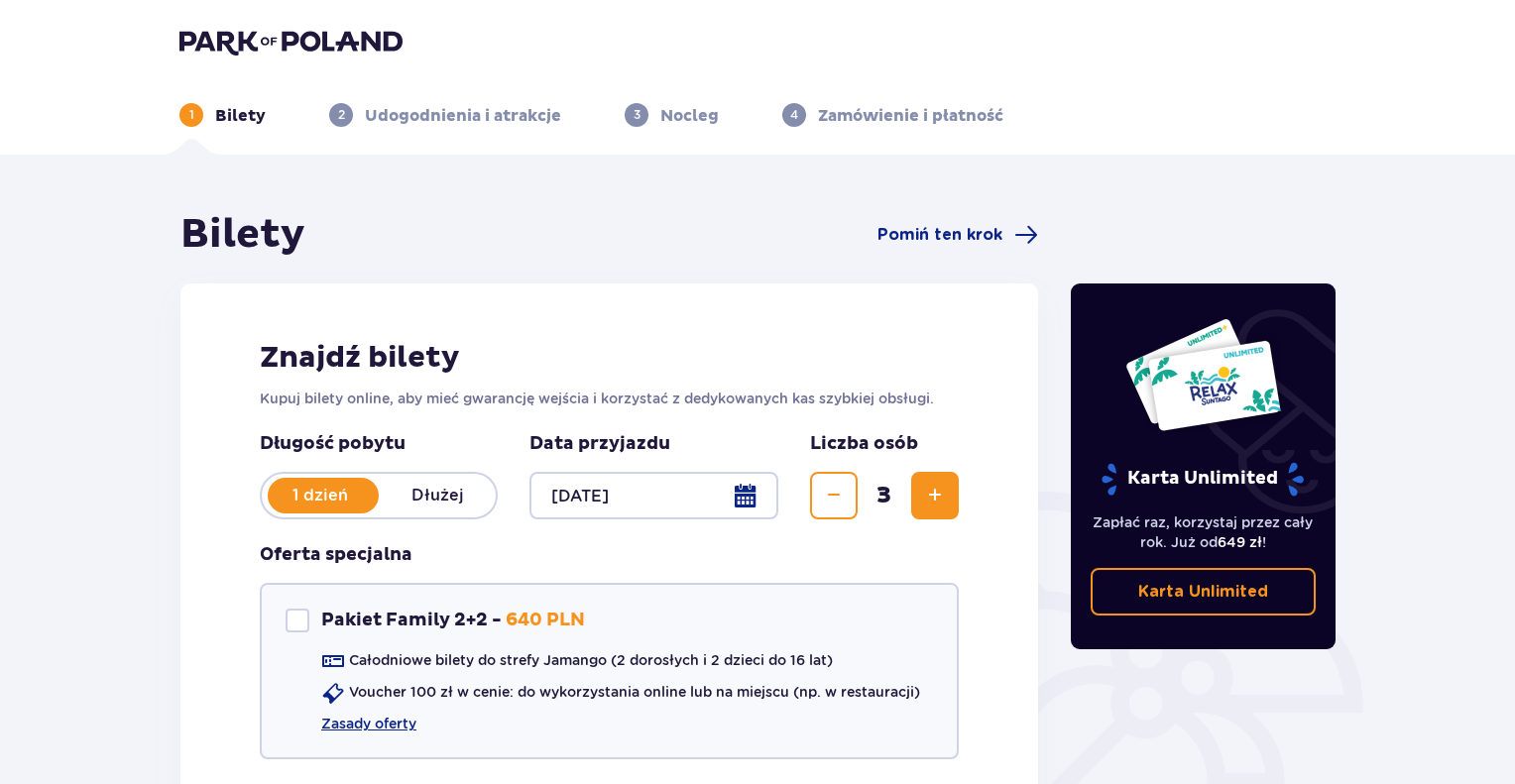 click at bounding box center [935, 496] 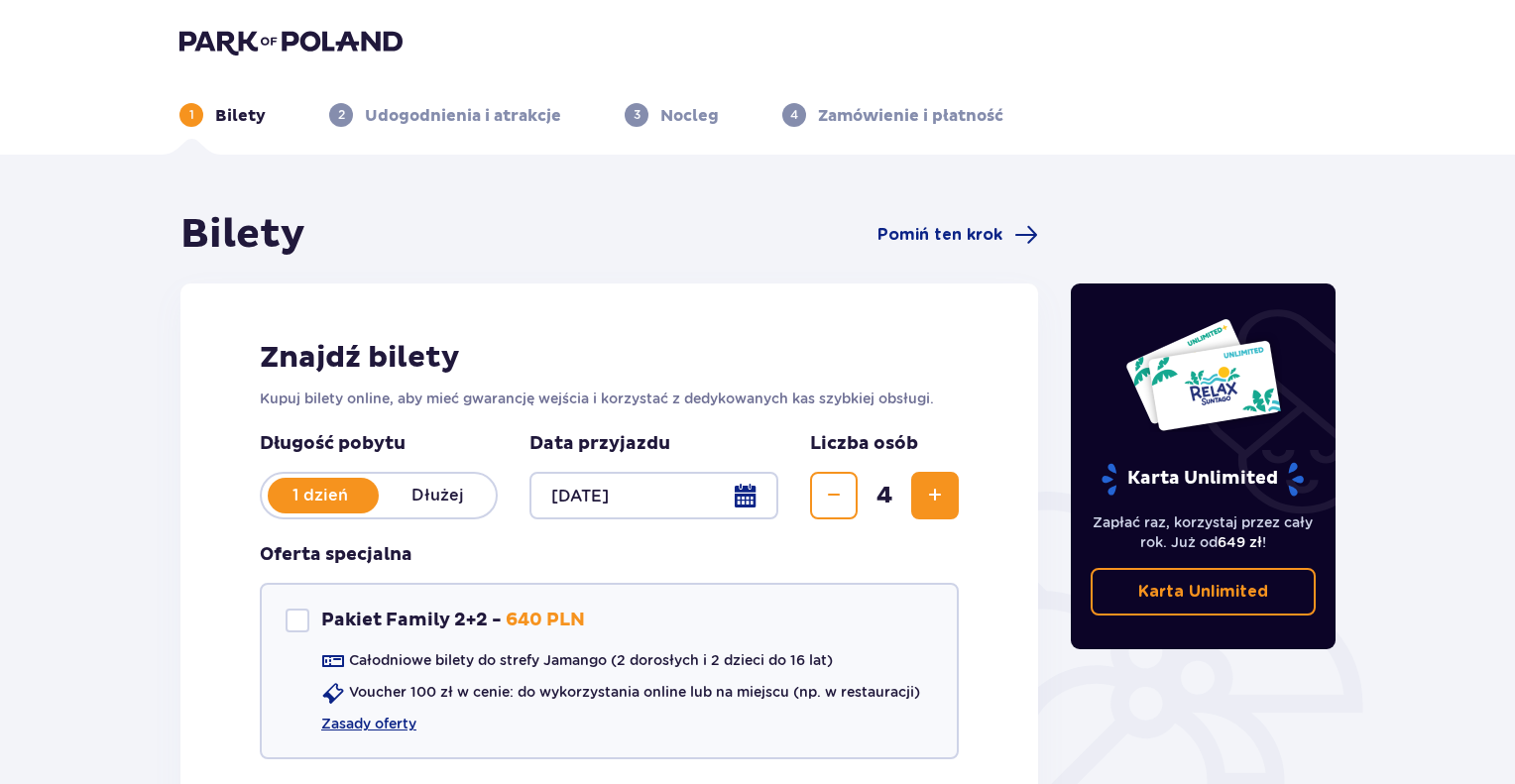 click at bounding box center (935, 496) 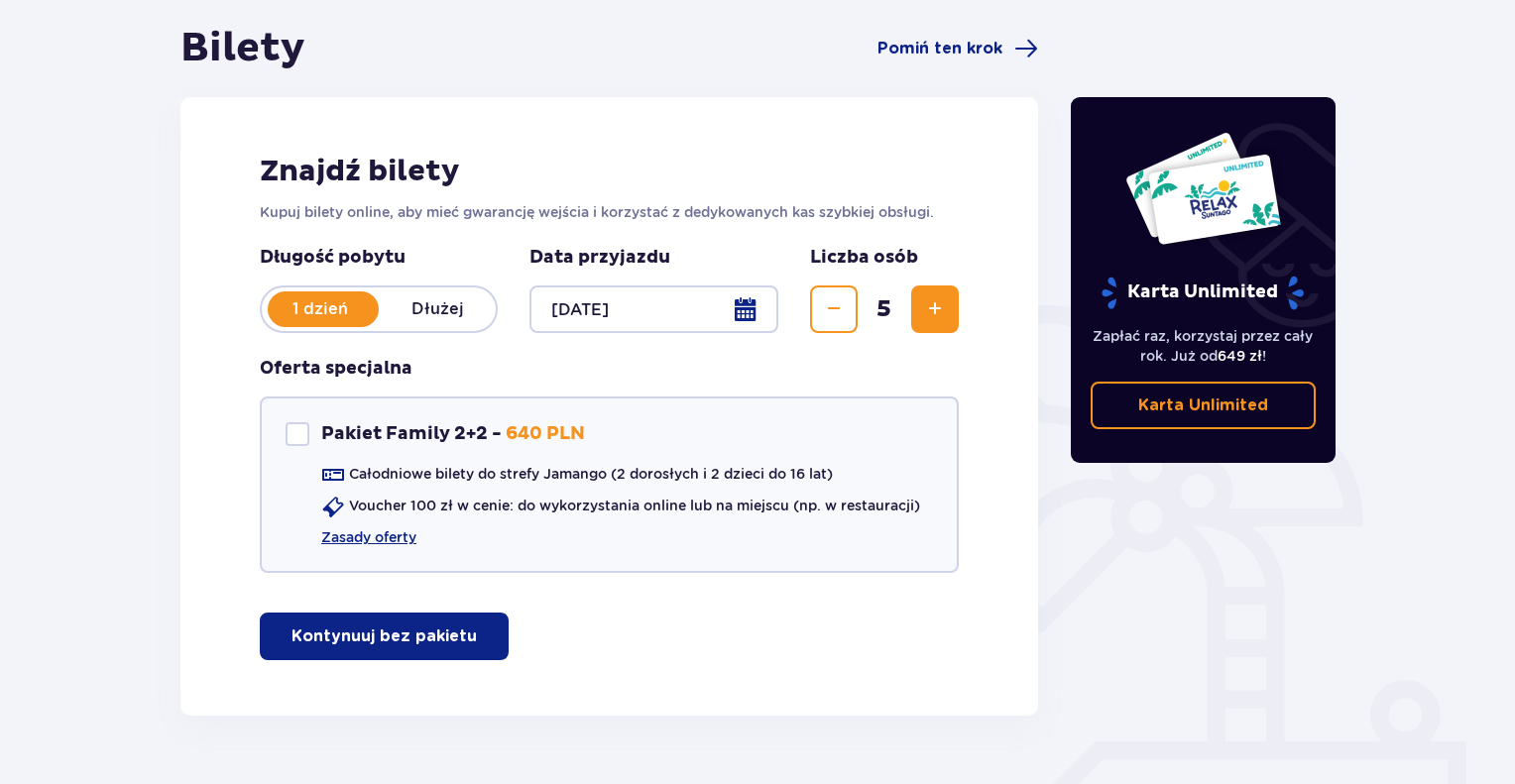 scroll, scrollTop: 236, scrollLeft: 0, axis: vertical 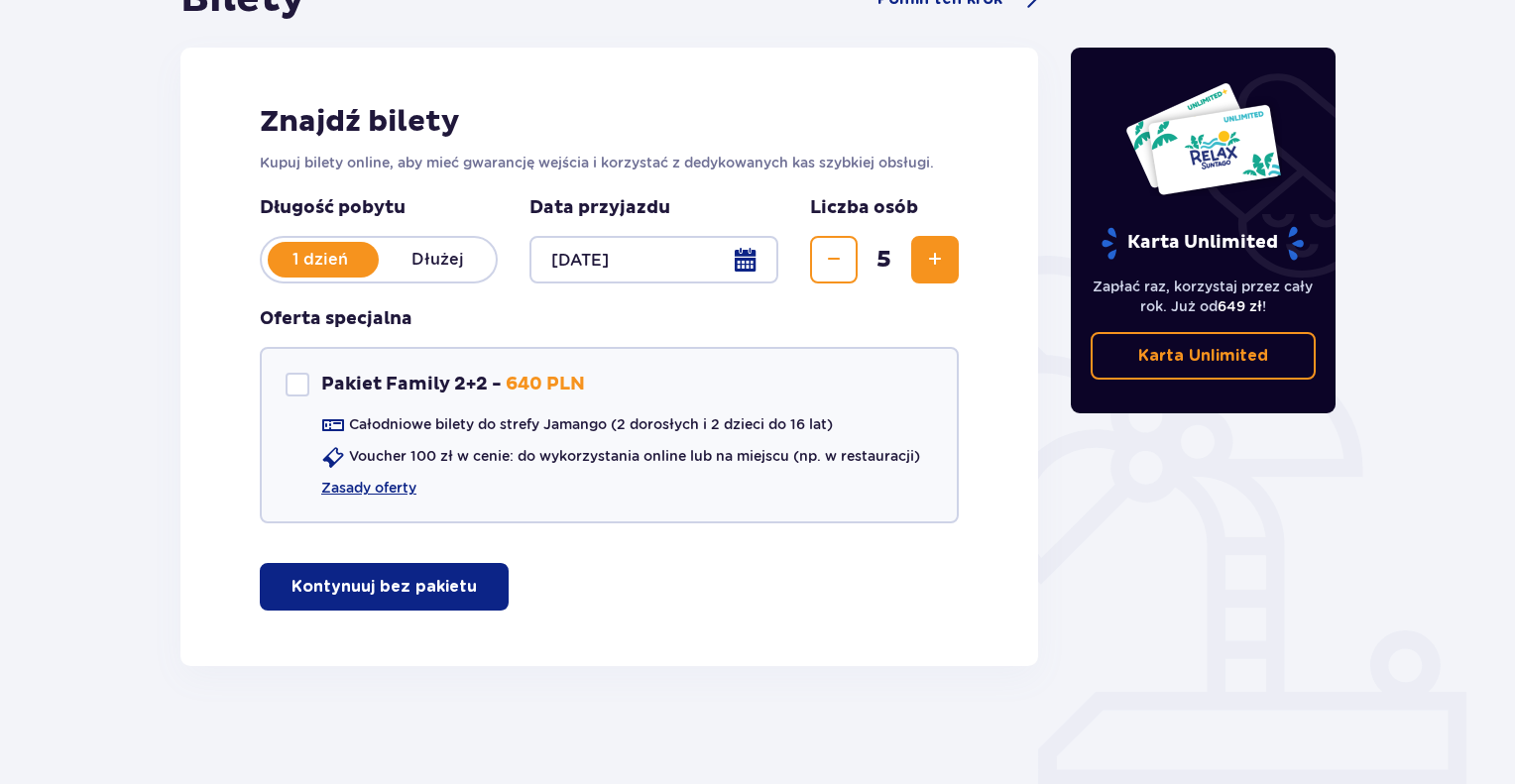 click on "Kontynuuj bez pakietu" at bounding box center (384, 587) 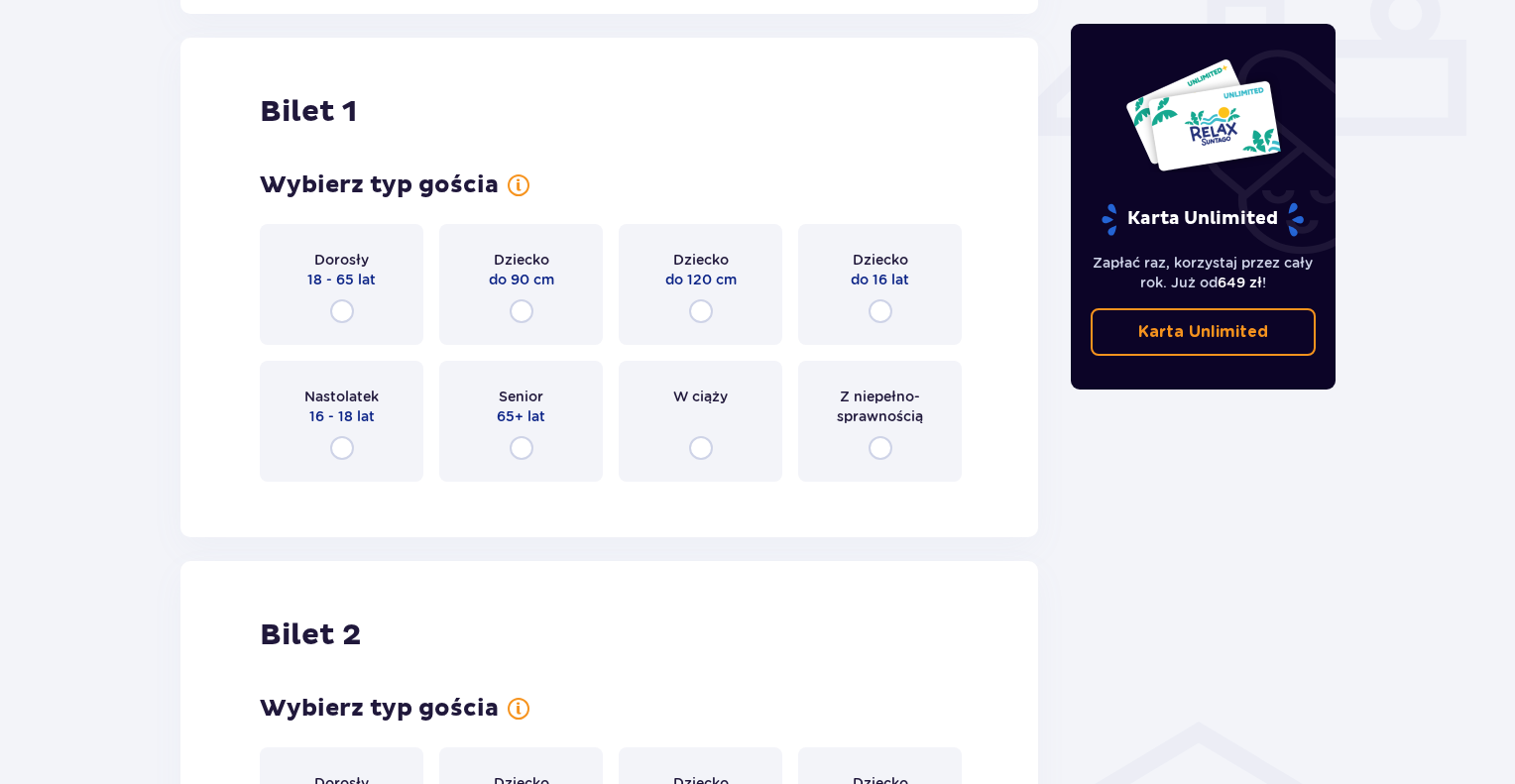 scroll, scrollTop: 901, scrollLeft: 0, axis: vertical 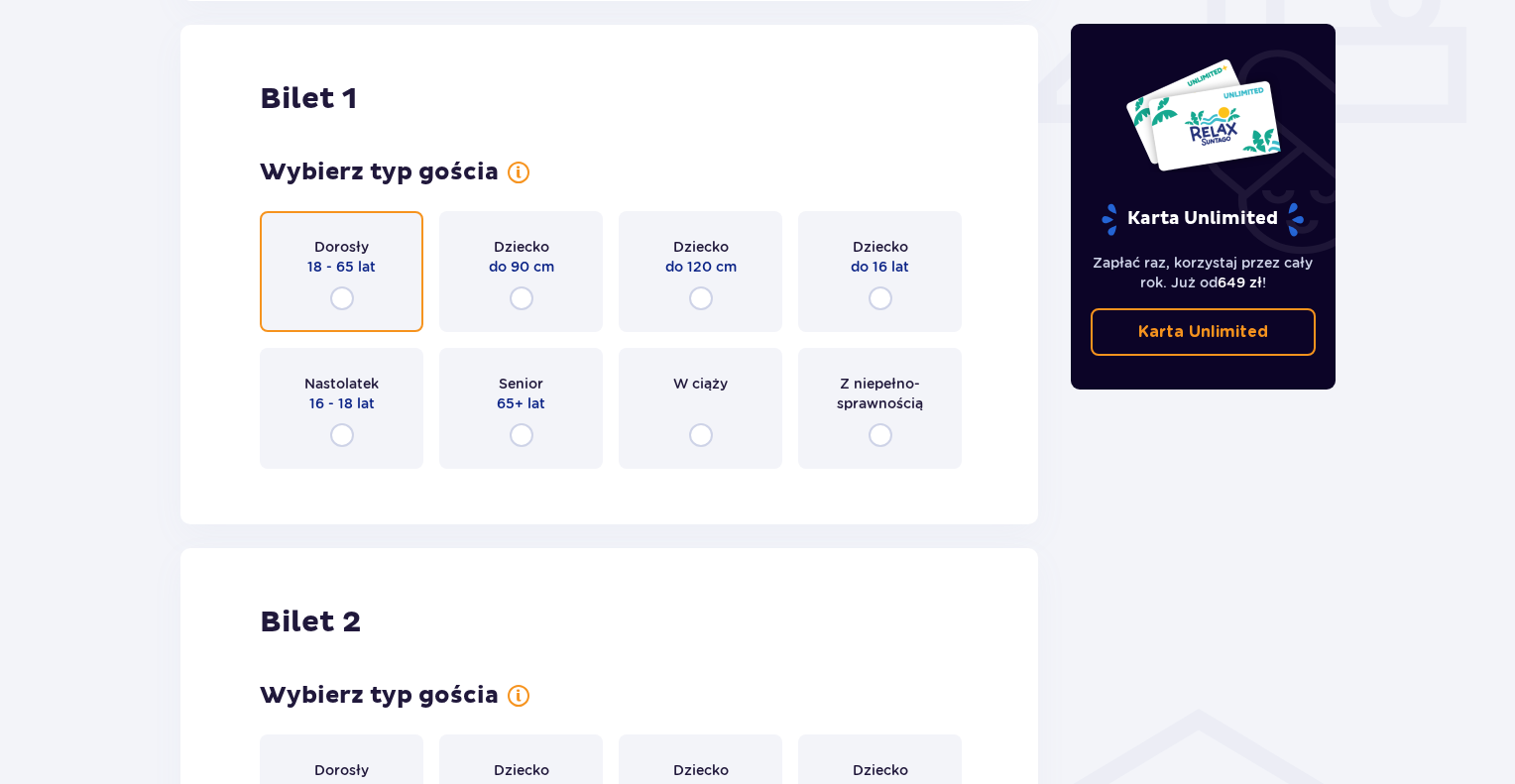 click at bounding box center [342, 298] 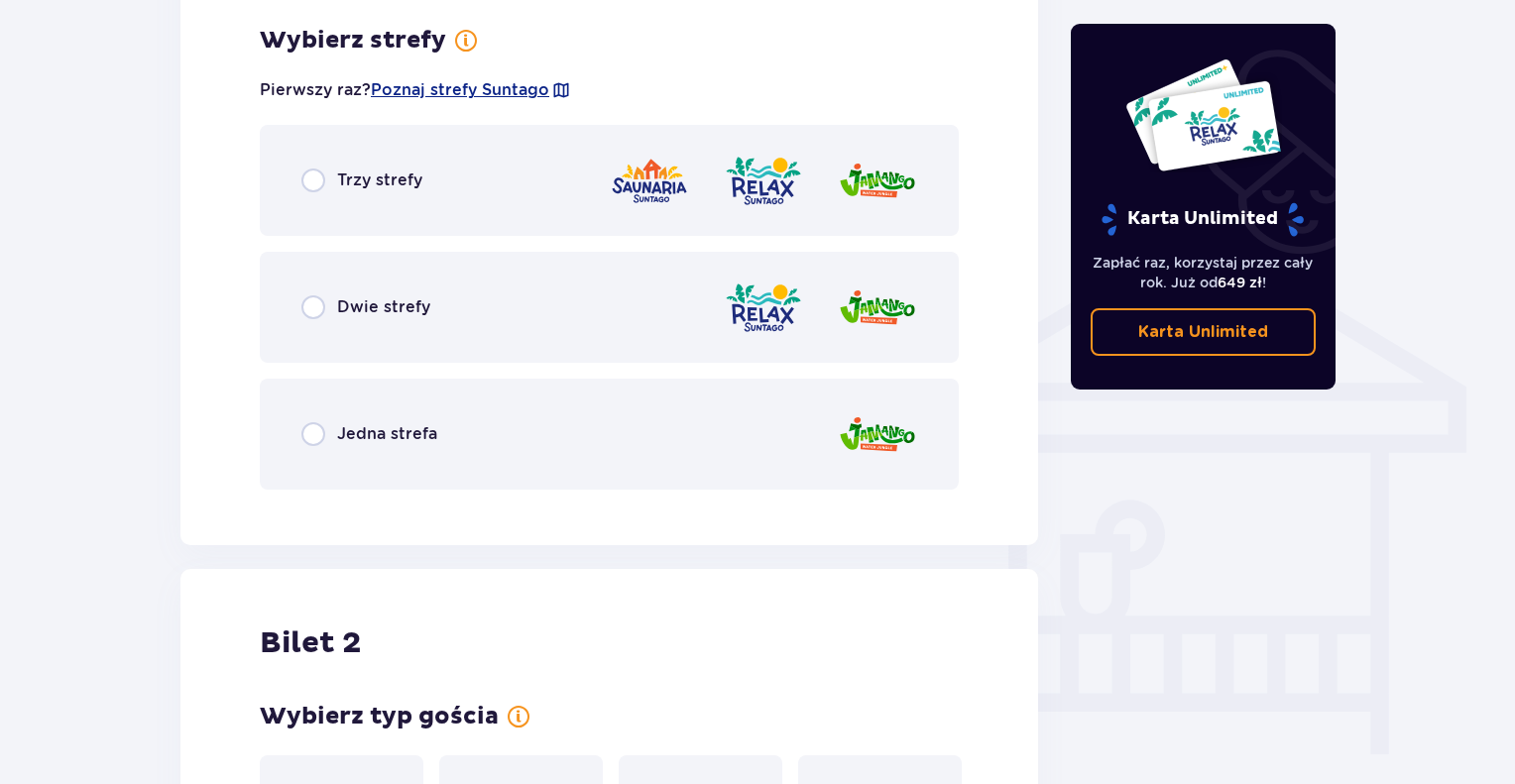 scroll, scrollTop: 1385, scrollLeft: 0, axis: vertical 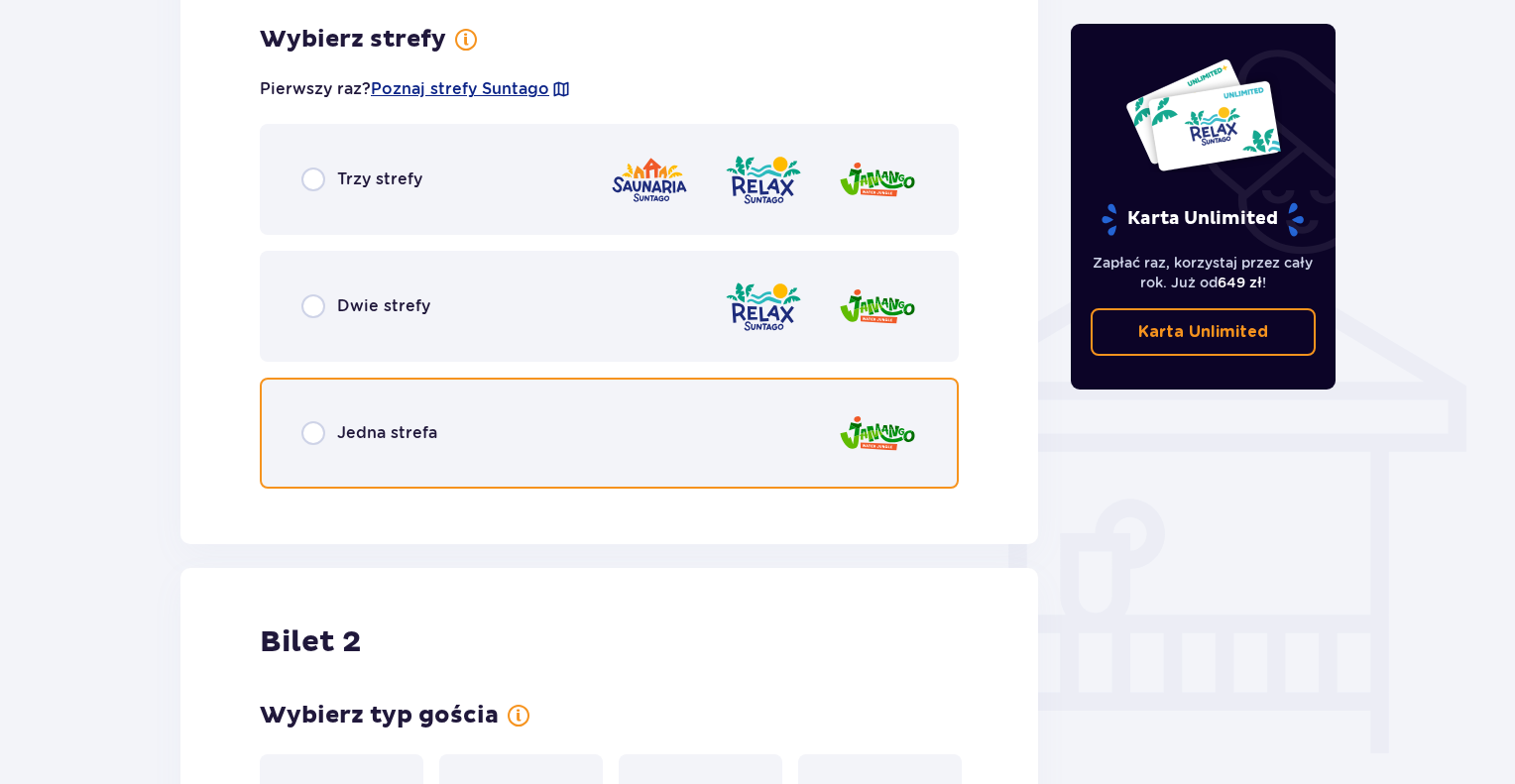 click at bounding box center (313, 433) 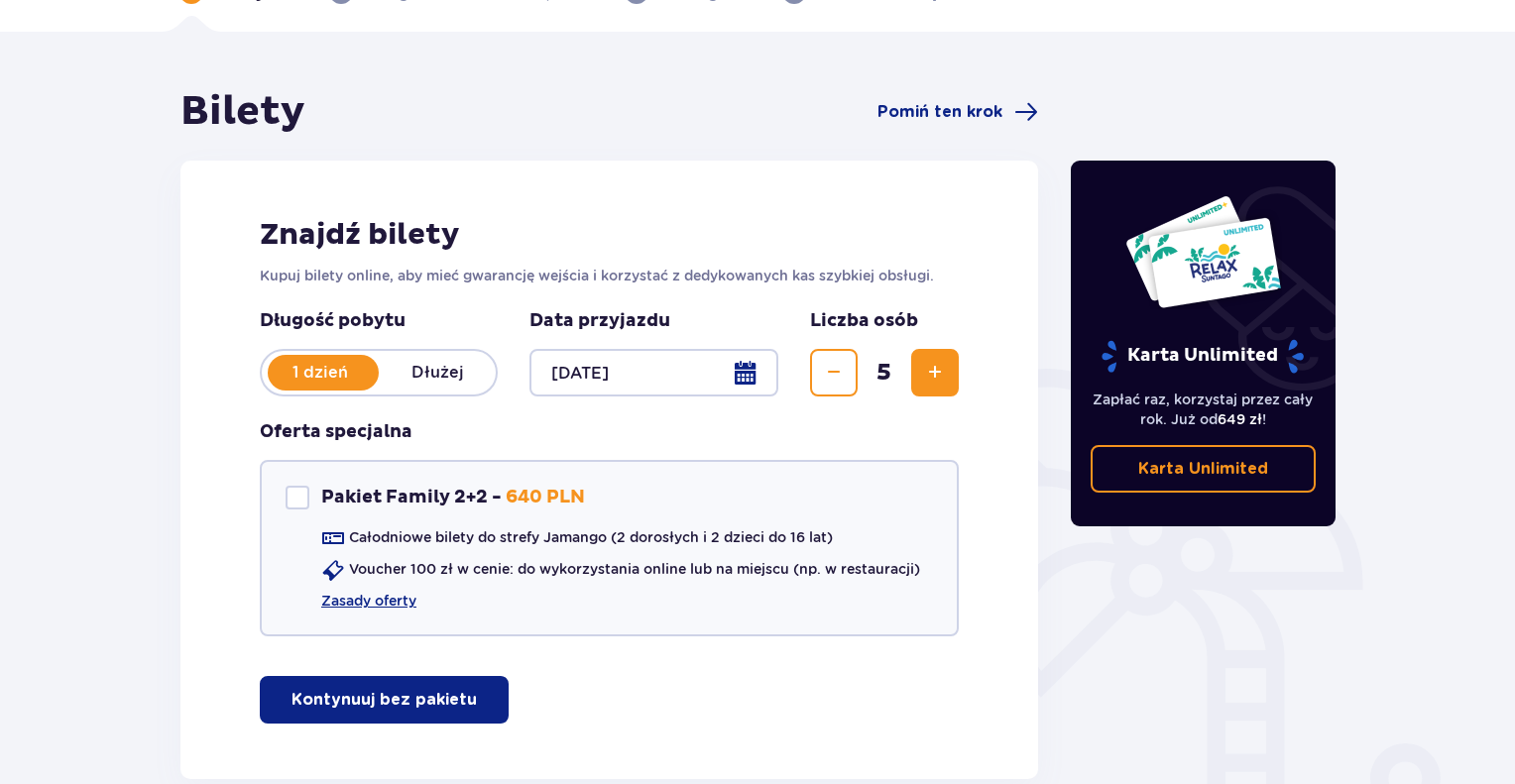 scroll, scrollTop: 0, scrollLeft: 0, axis: both 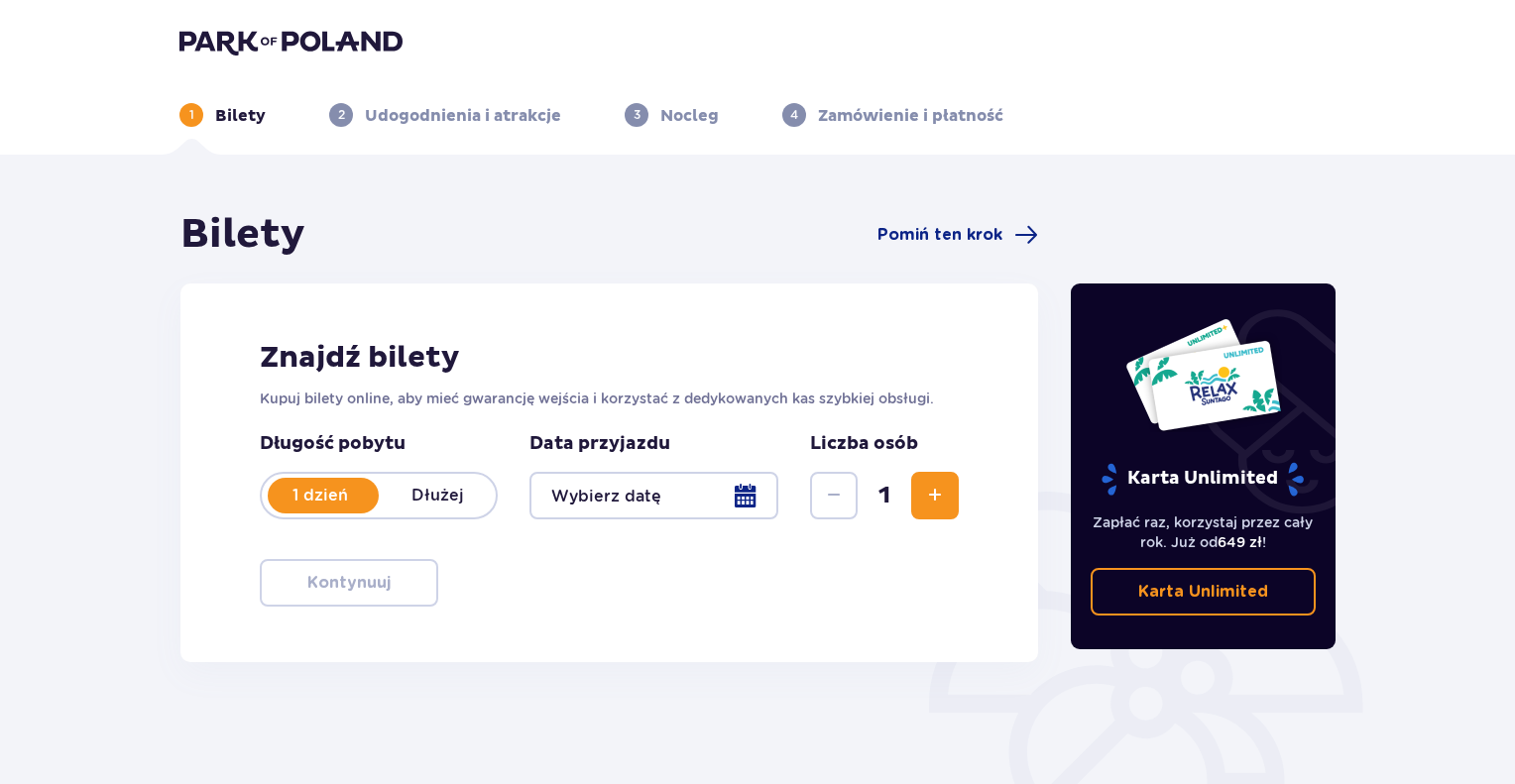 click at bounding box center [653, 496] 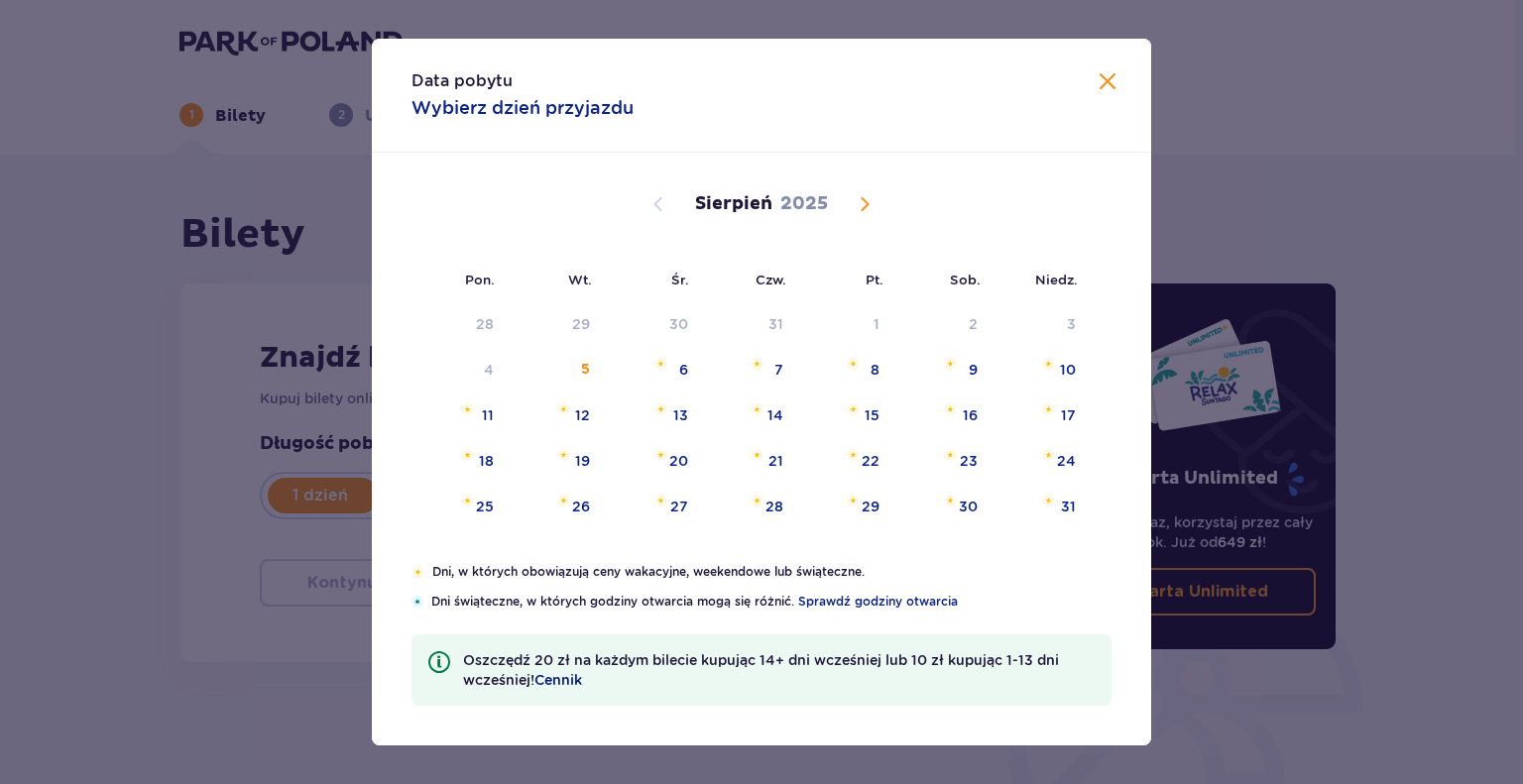 click on "Cennik" at bounding box center (558, 680) 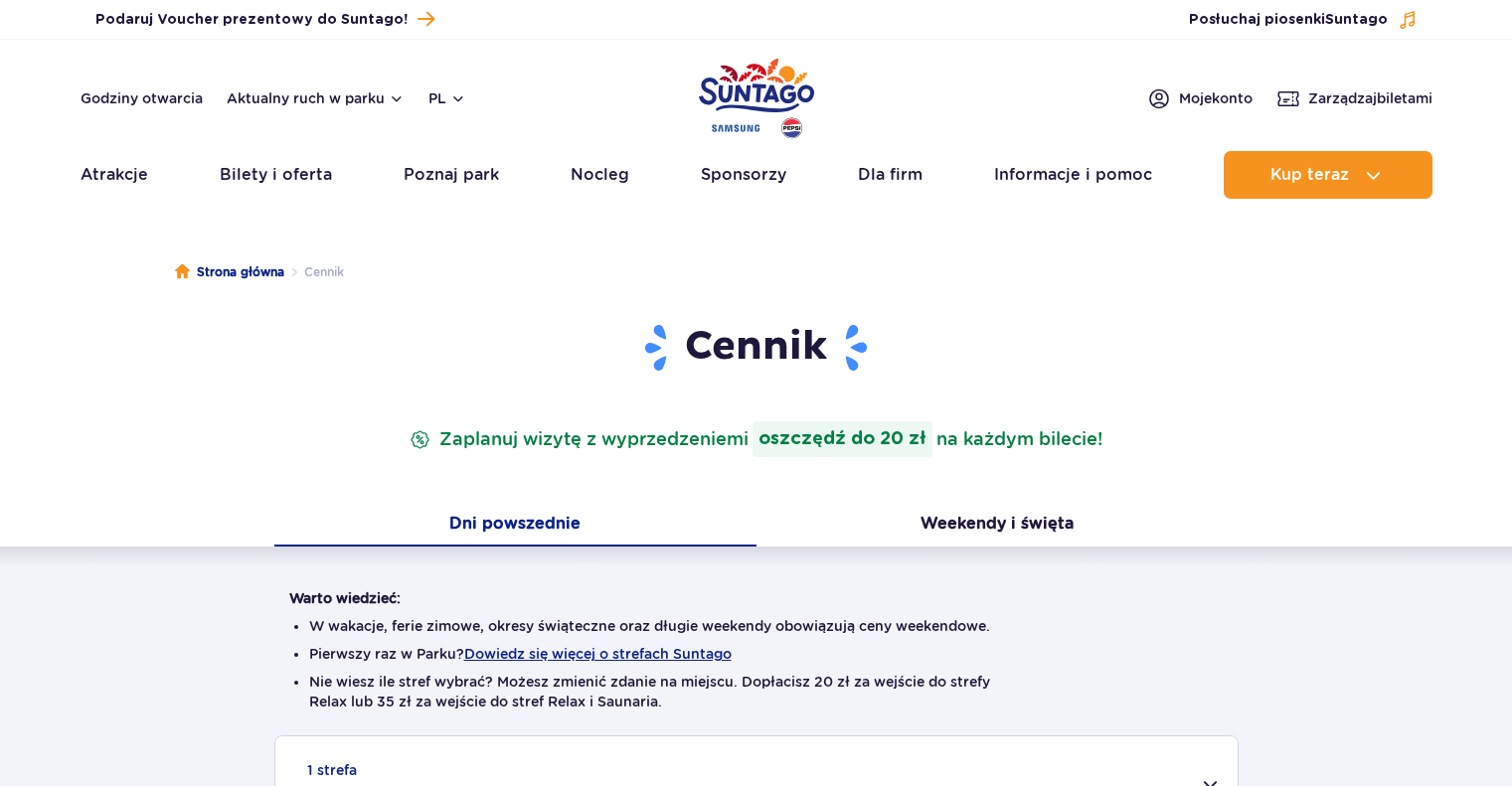 scroll, scrollTop: 0, scrollLeft: 0, axis: both 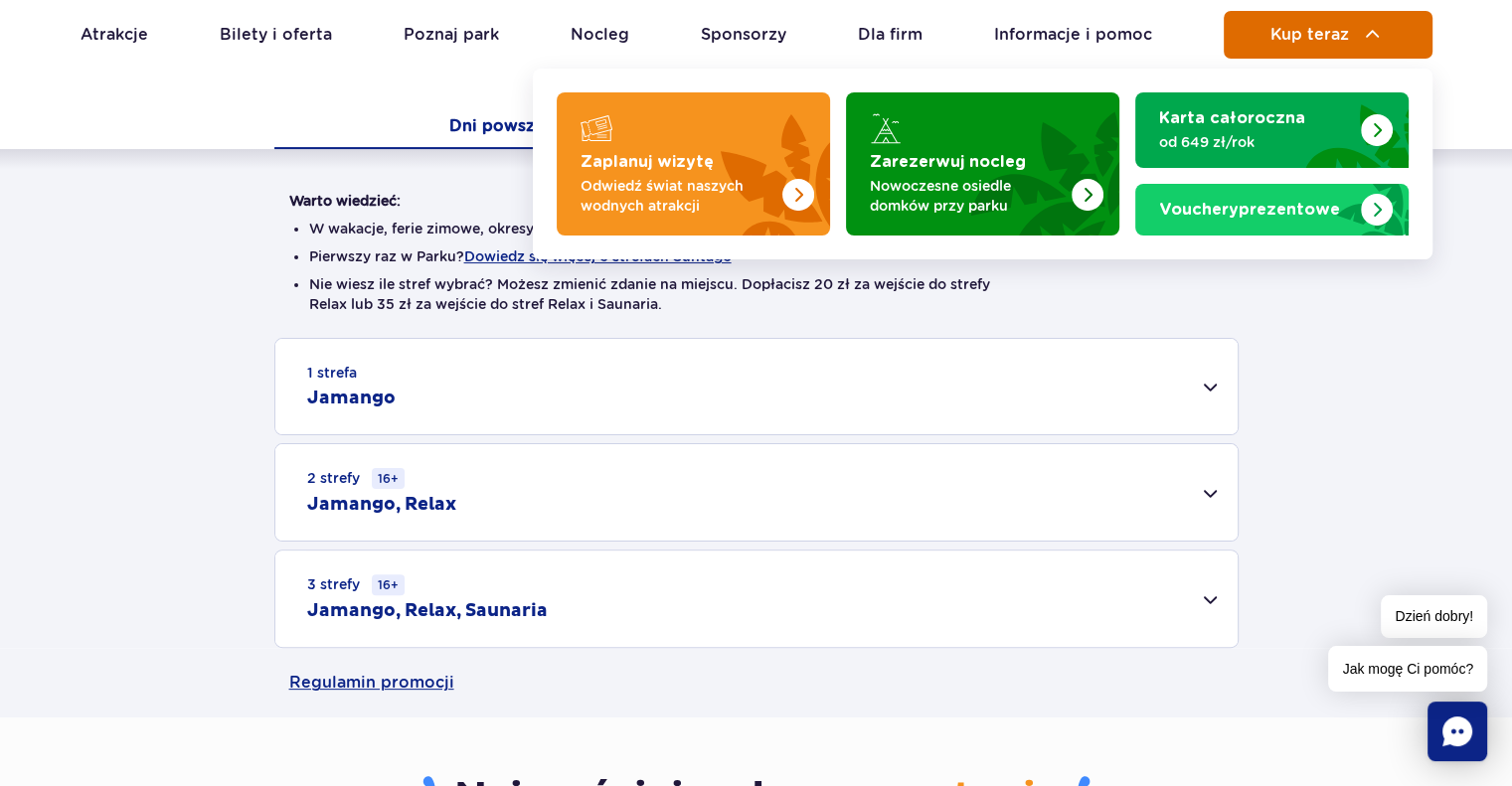 click on "Kup teraz" at bounding box center [1309, 35] 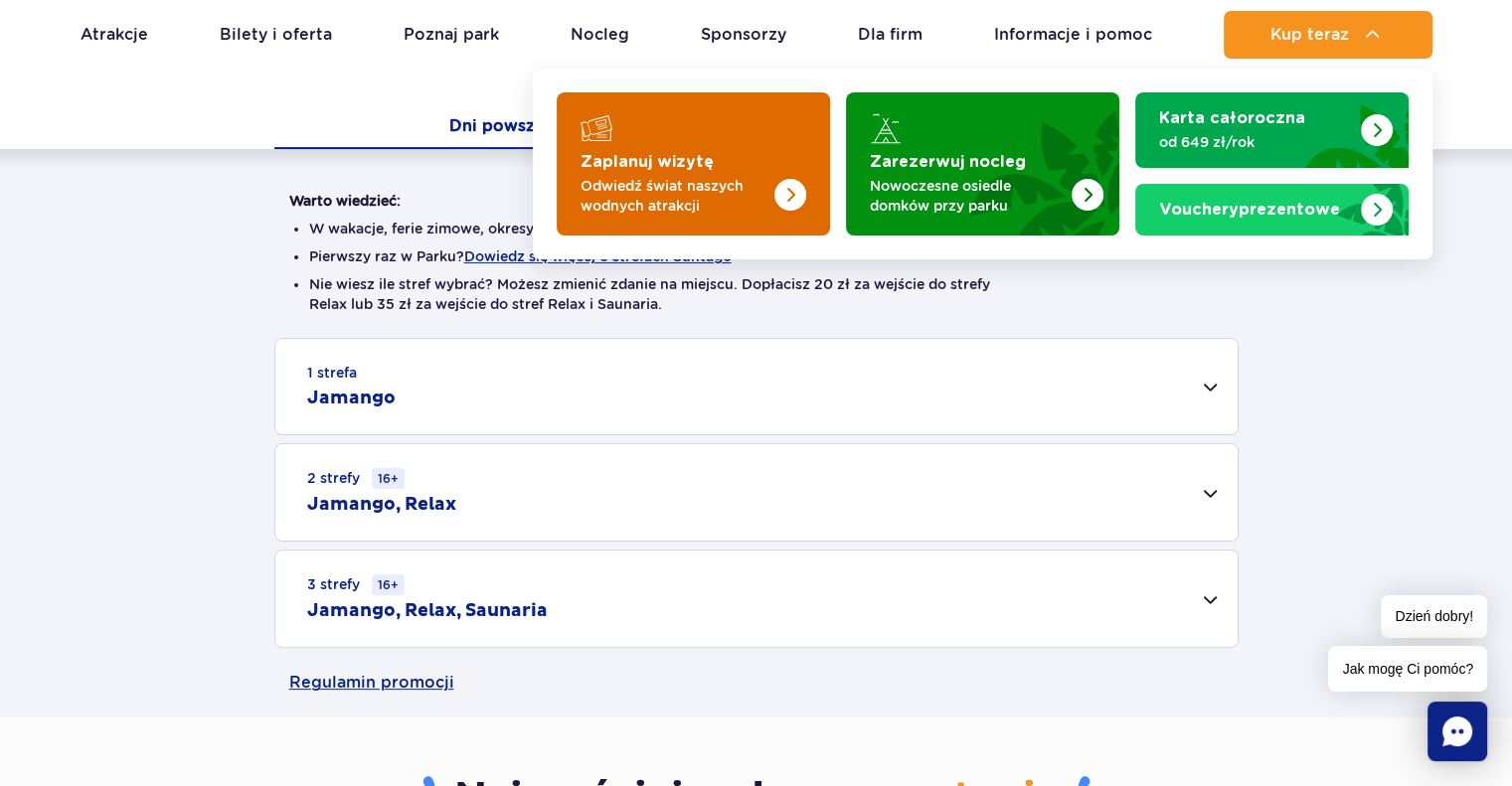 click at bounding box center [751, 158] 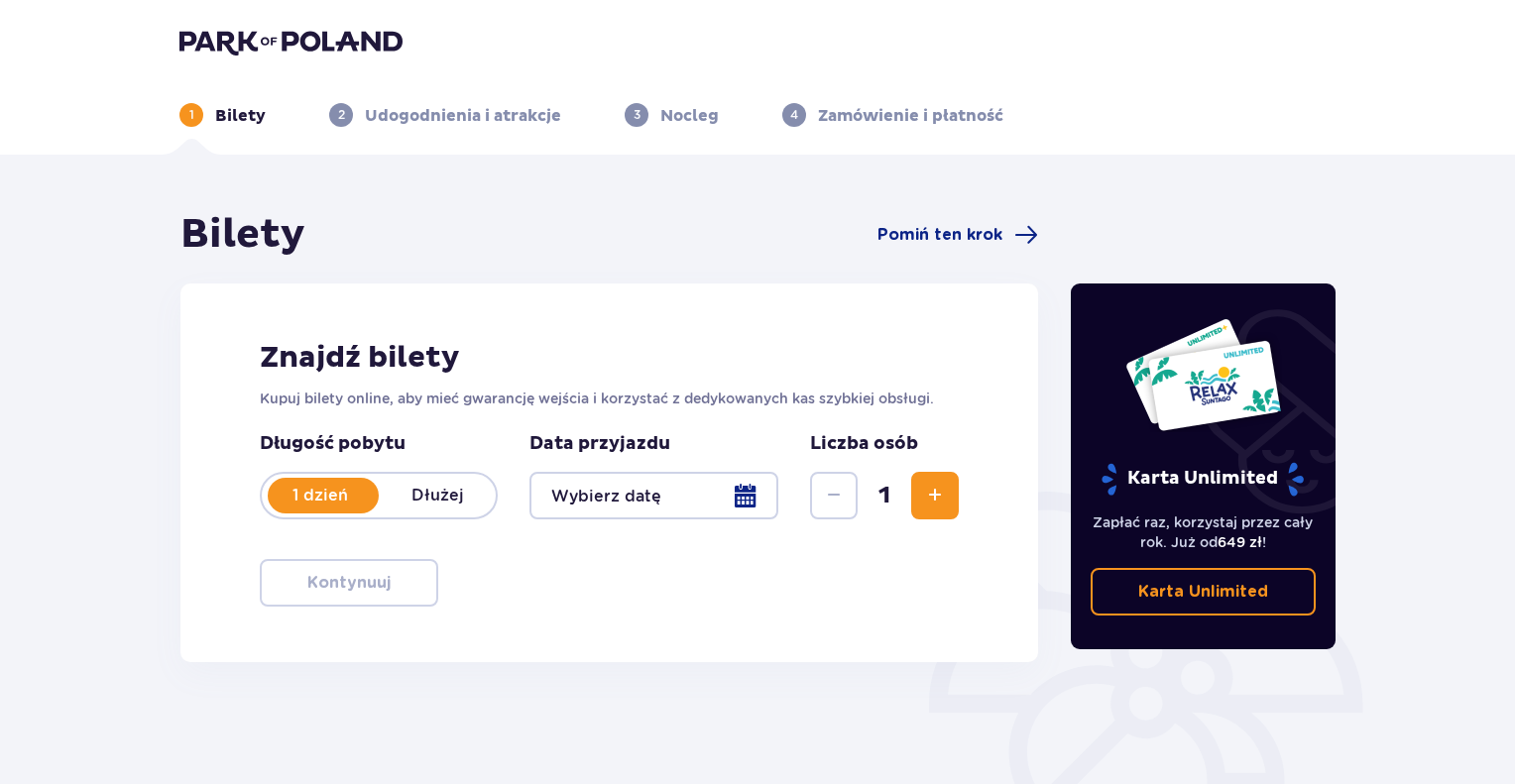 scroll, scrollTop: 0, scrollLeft: 0, axis: both 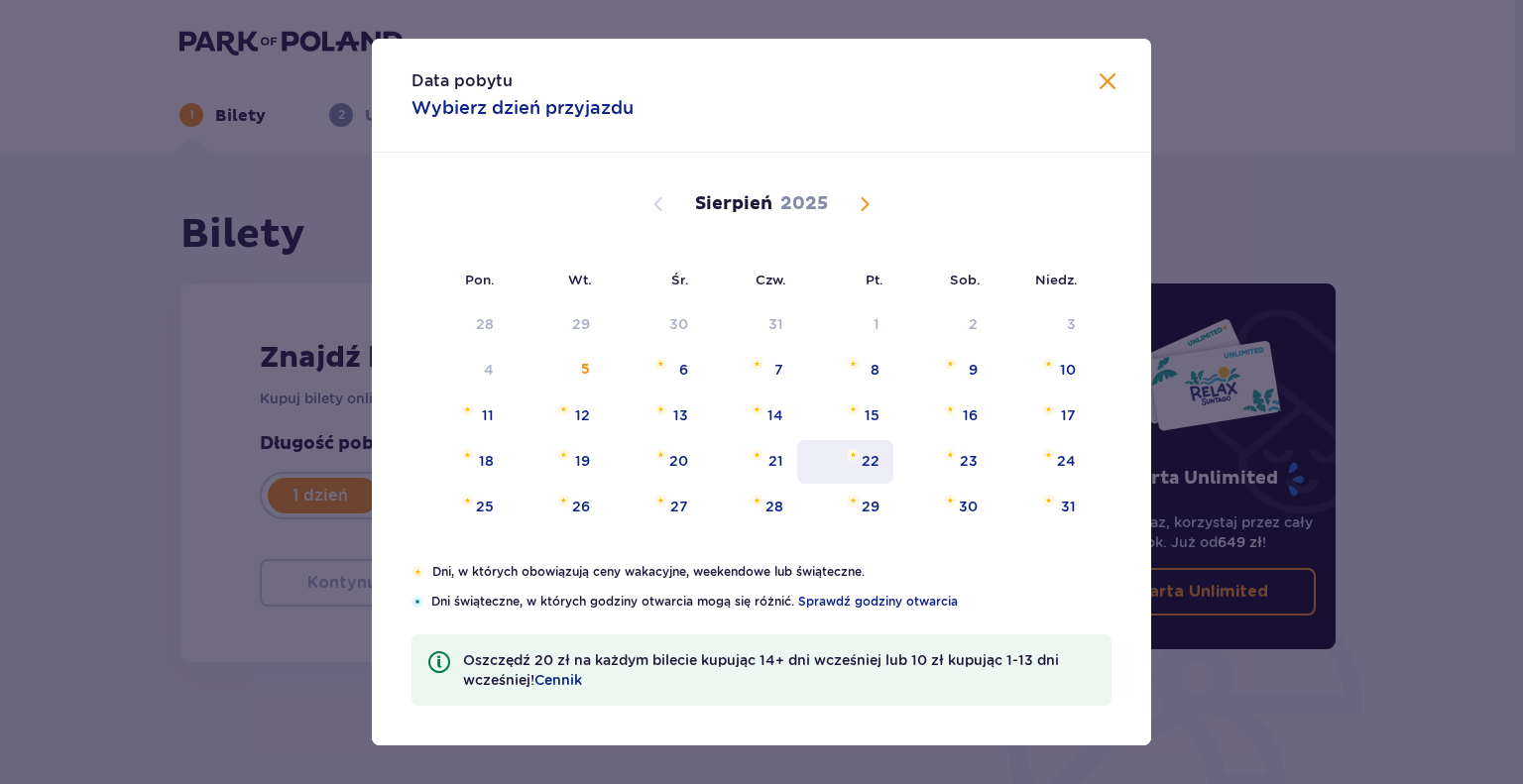 click on "22" at bounding box center [845, 462] 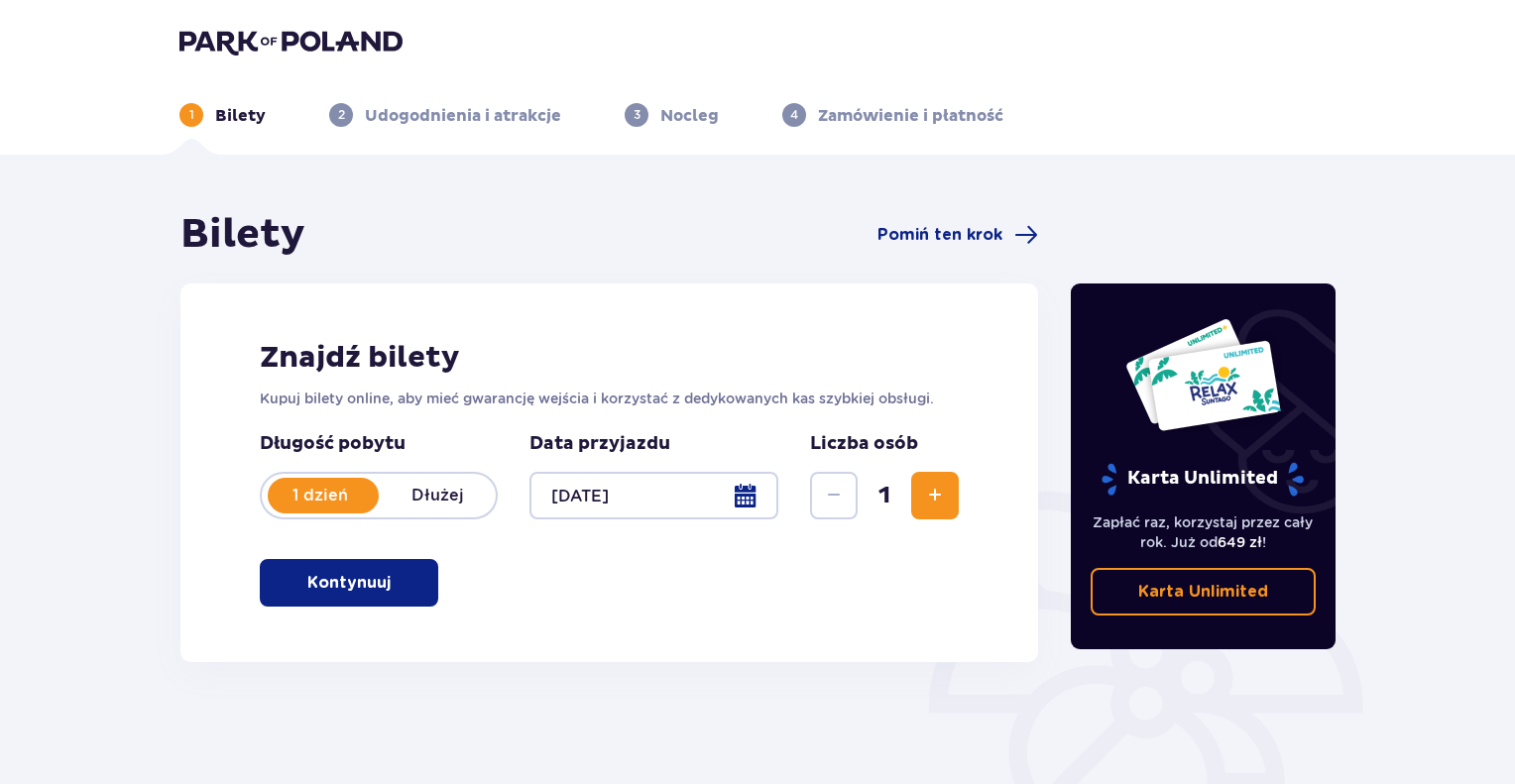 click at bounding box center (935, 496) 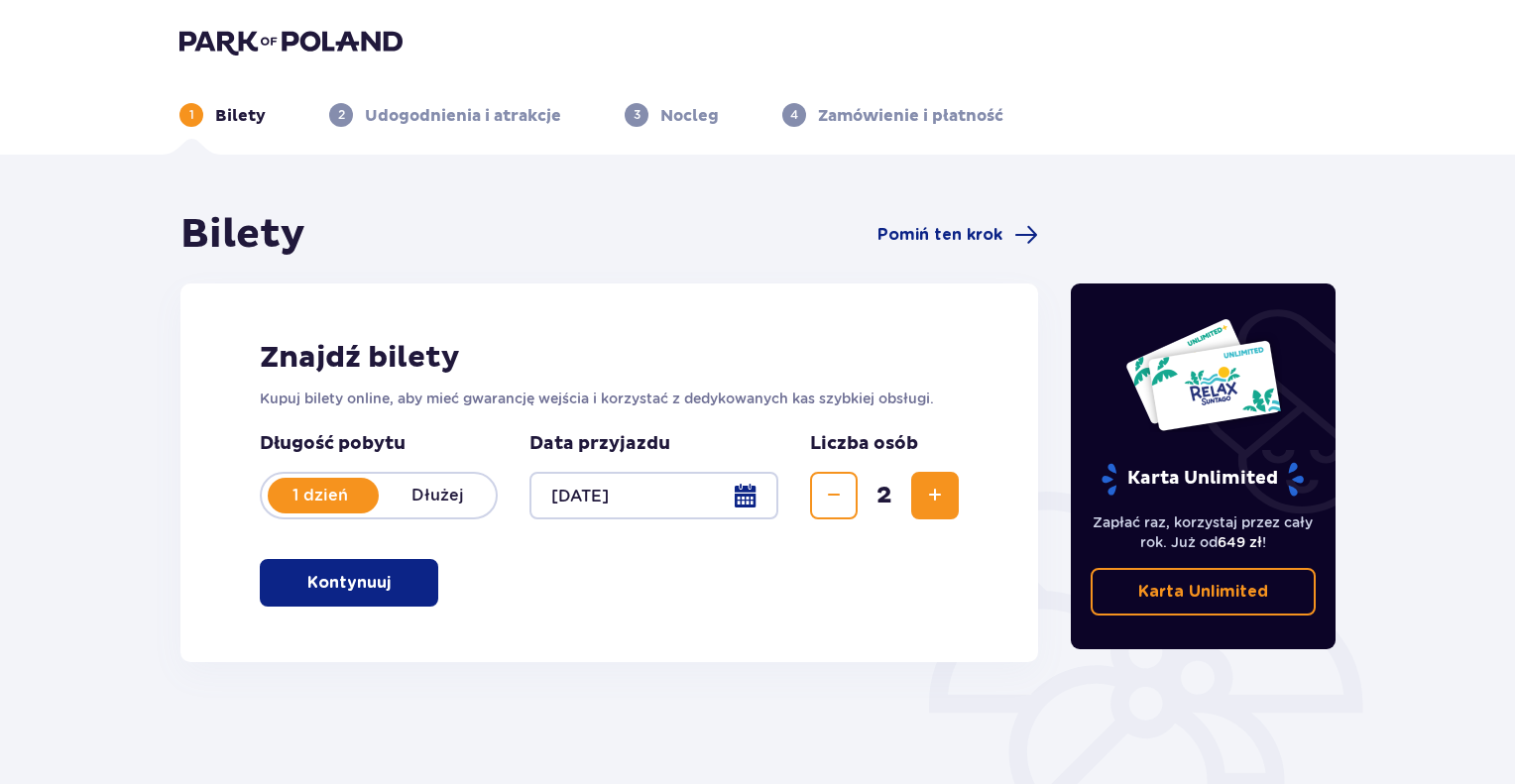 click at bounding box center (935, 496) 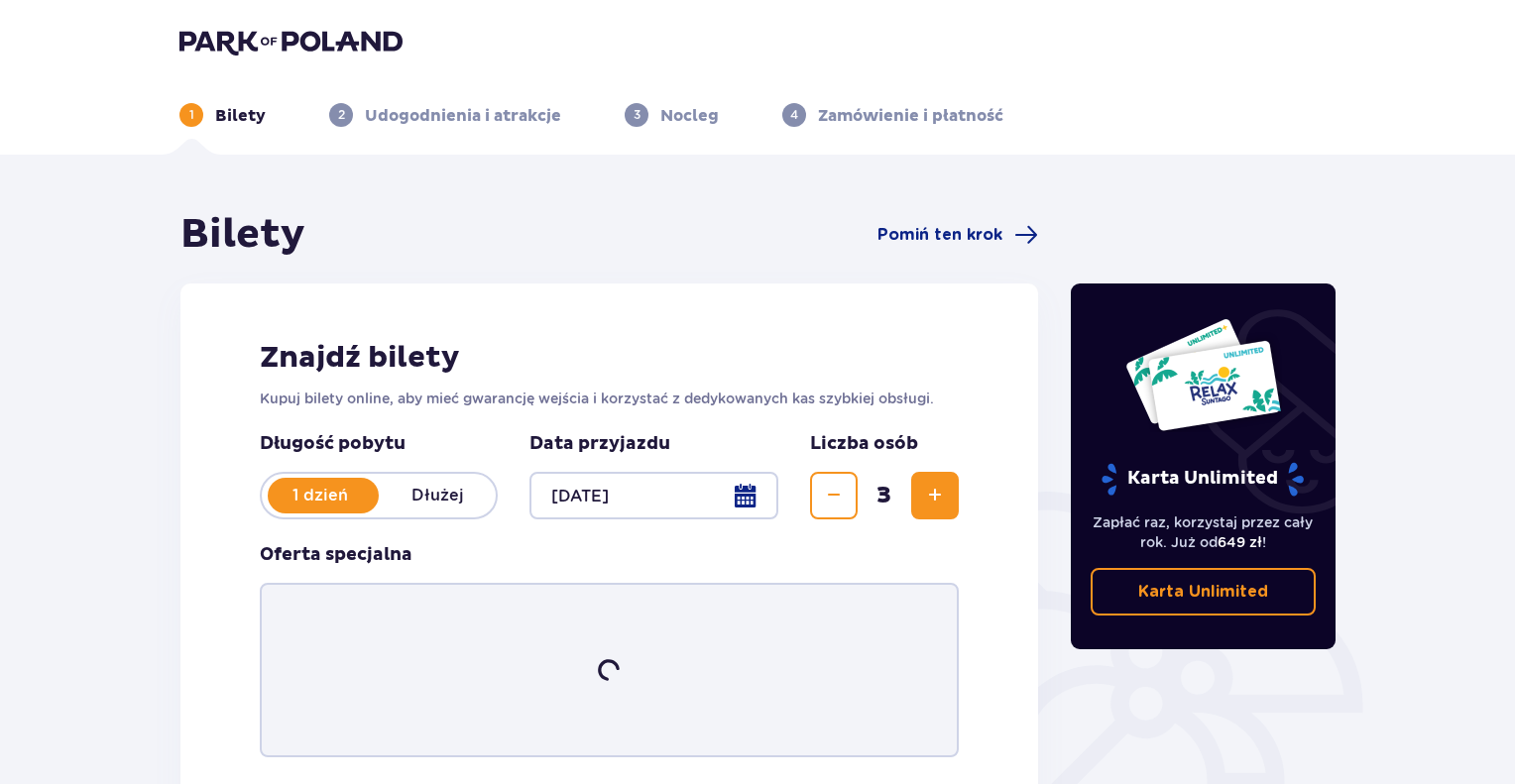 click at bounding box center [935, 496] 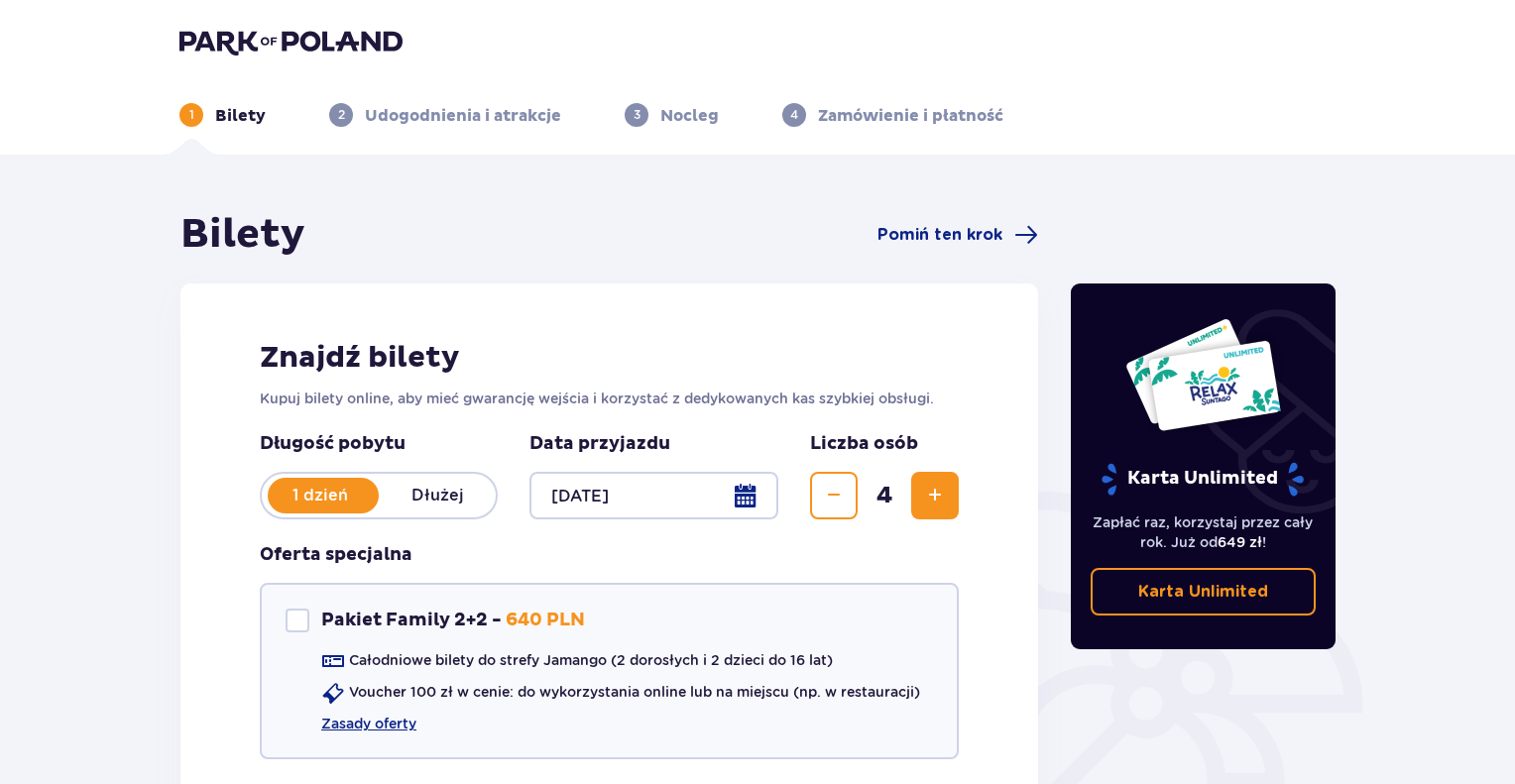 click at bounding box center [935, 496] 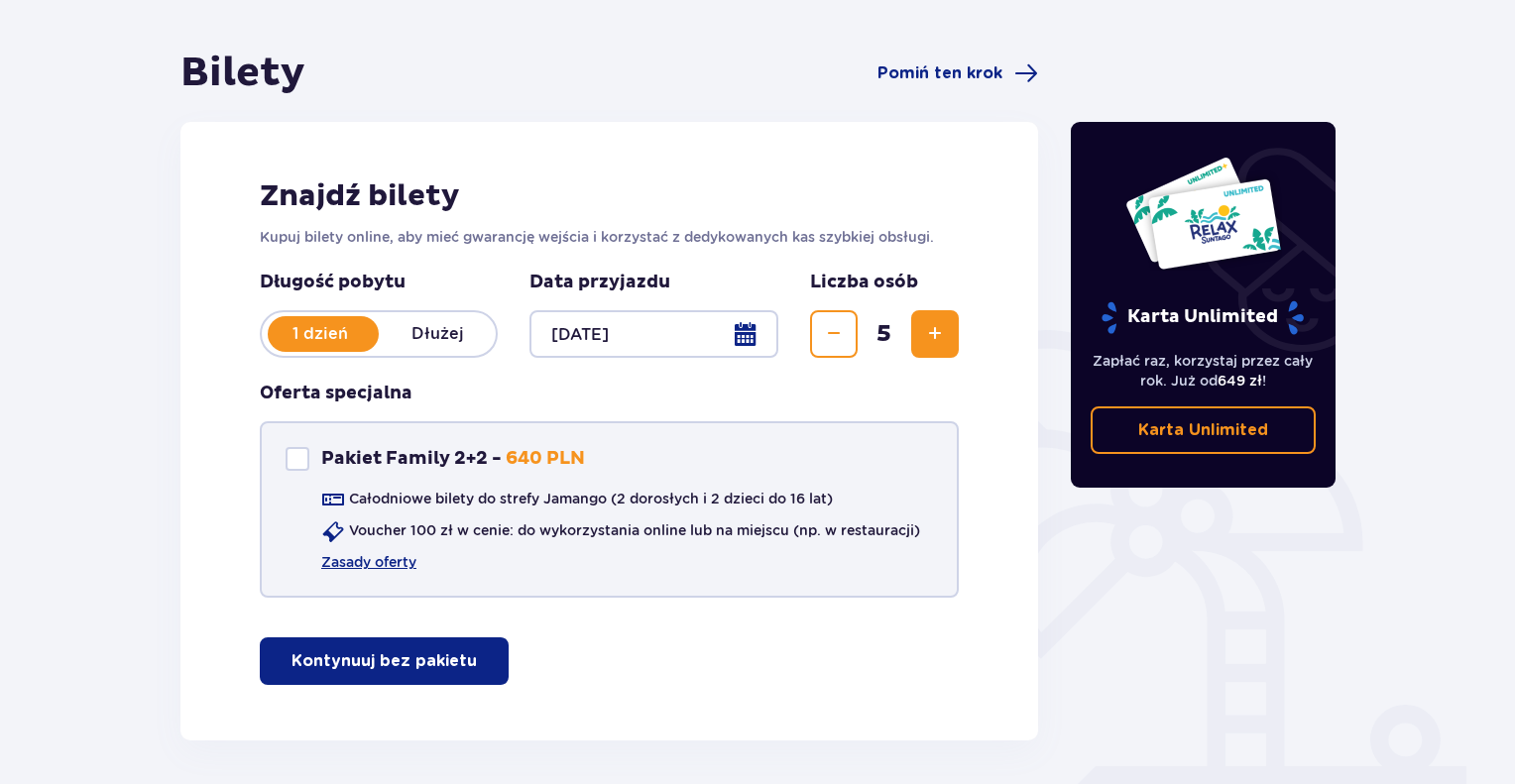 scroll, scrollTop: 198, scrollLeft: 0, axis: vertical 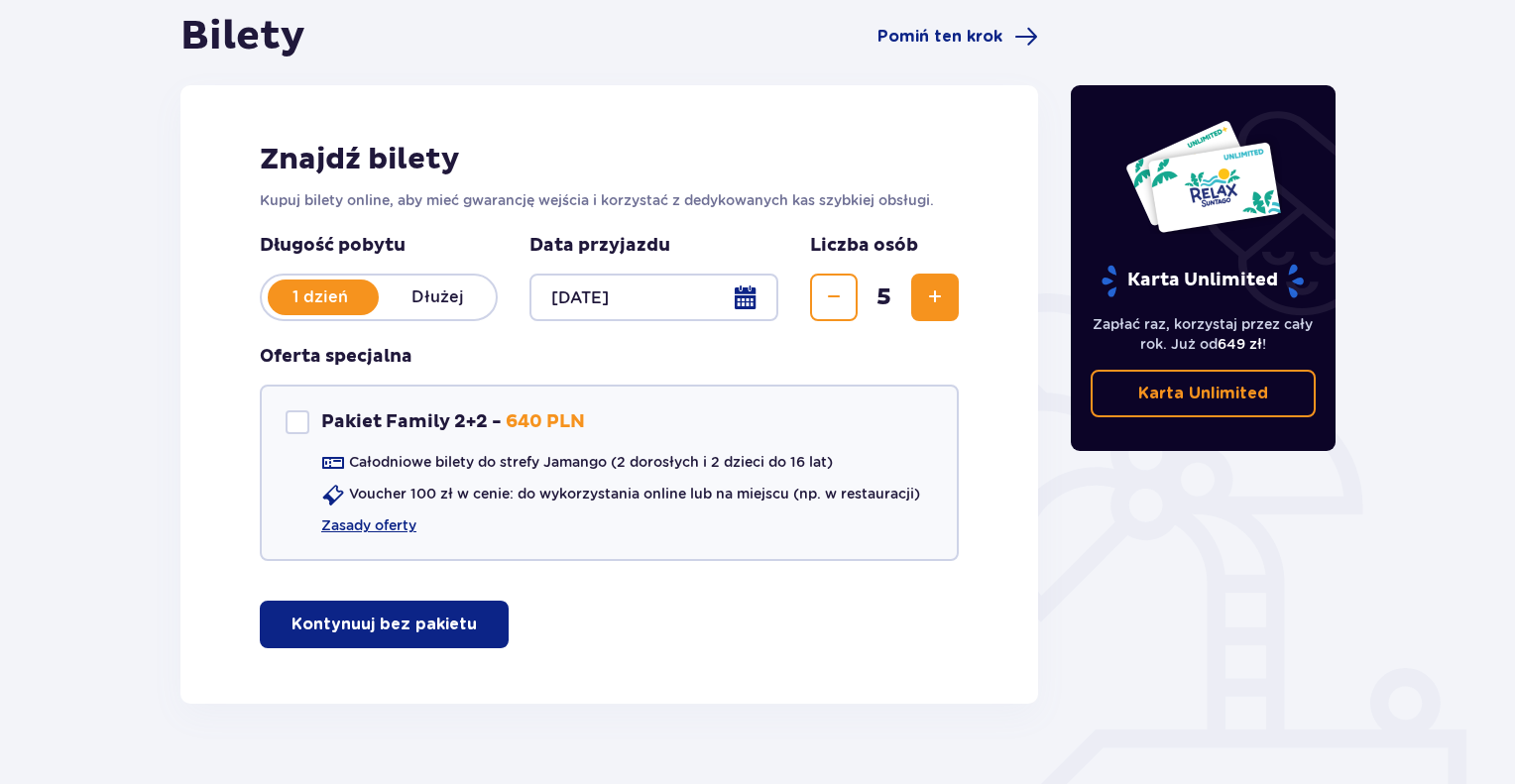 click on "Kontynuuj bez pakietu" at bounding box center (384, 624) 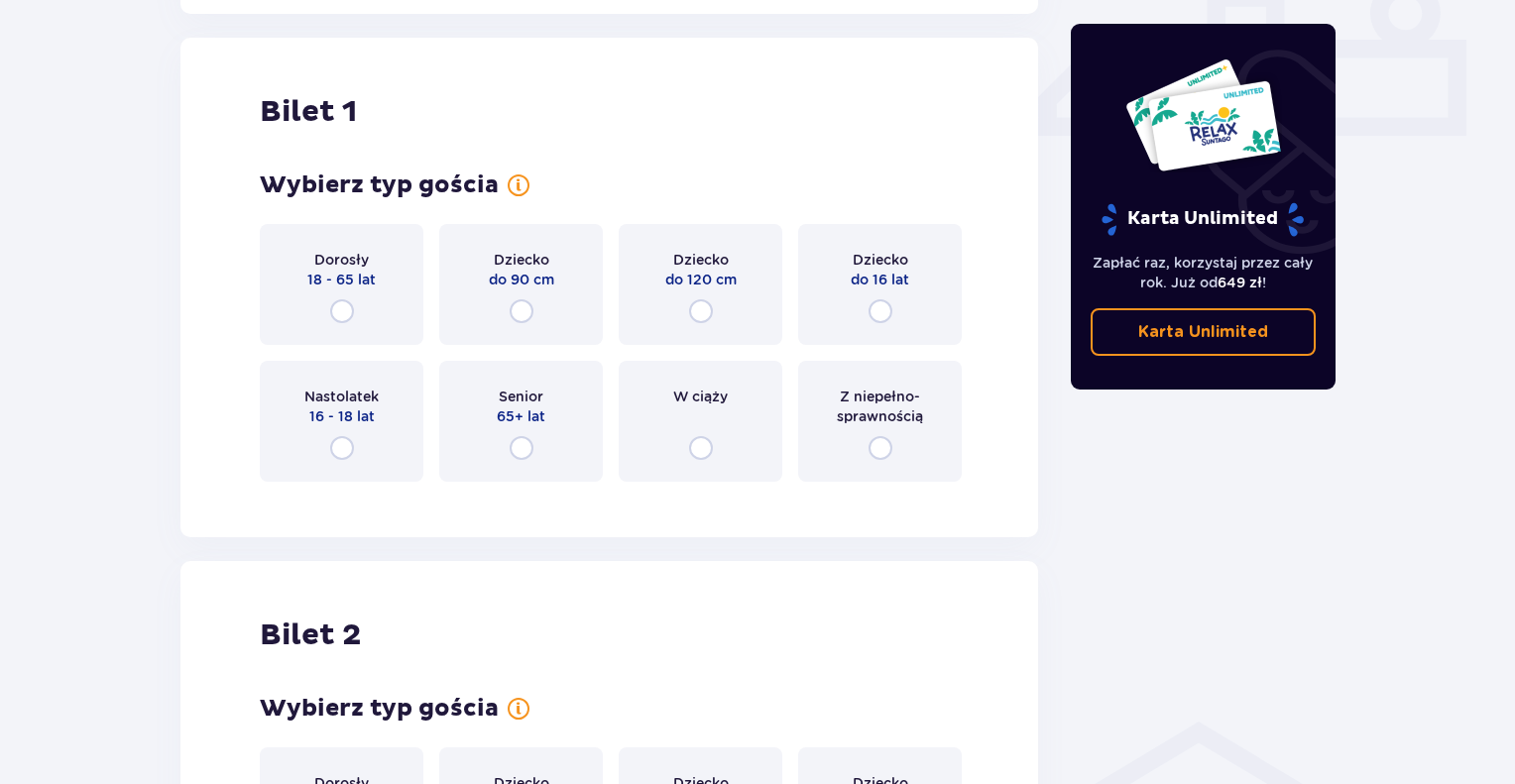 scroll, scrollTop: 901, scrollLeft: 0, axis: vertical 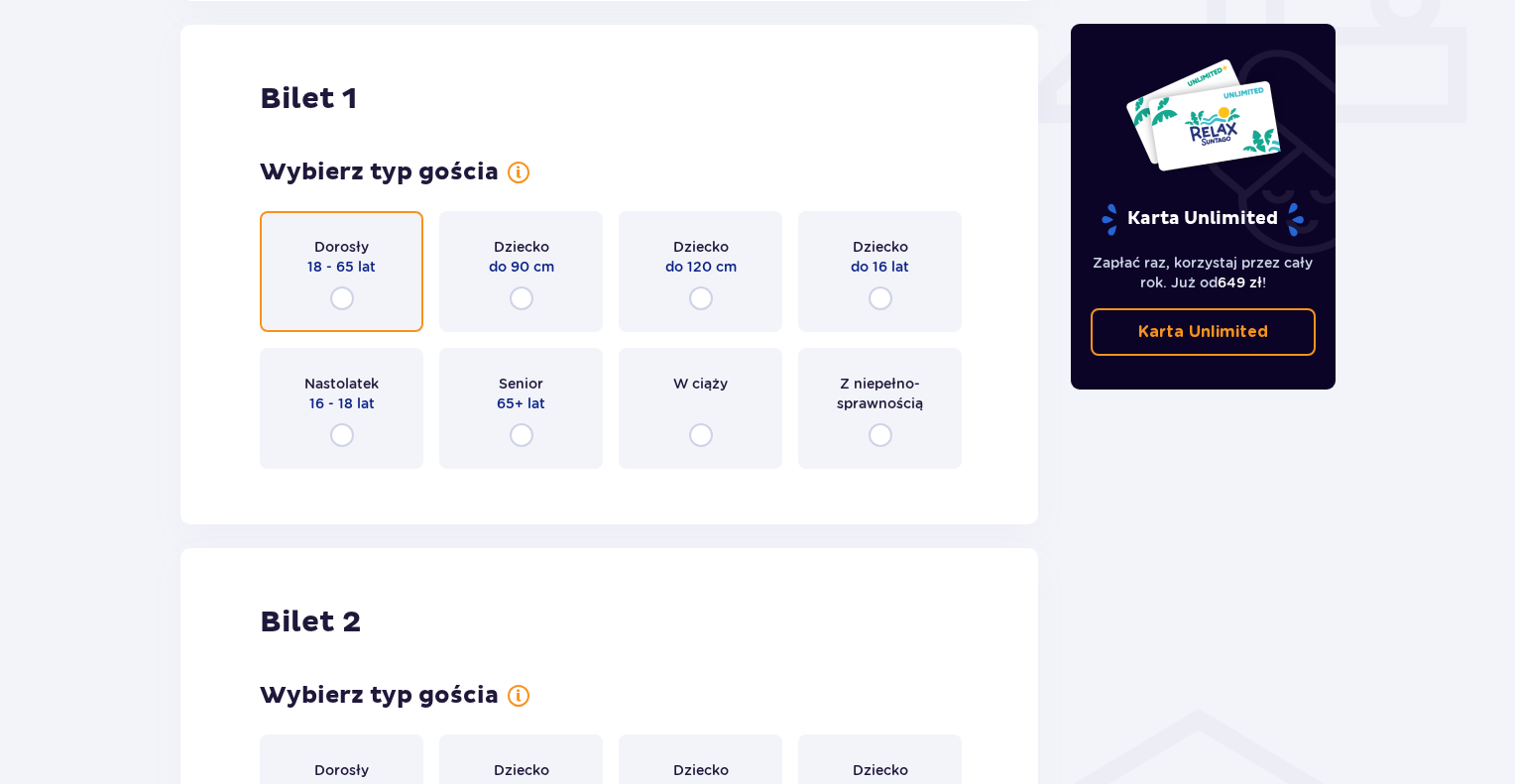 click at bounding box center [342, 298] 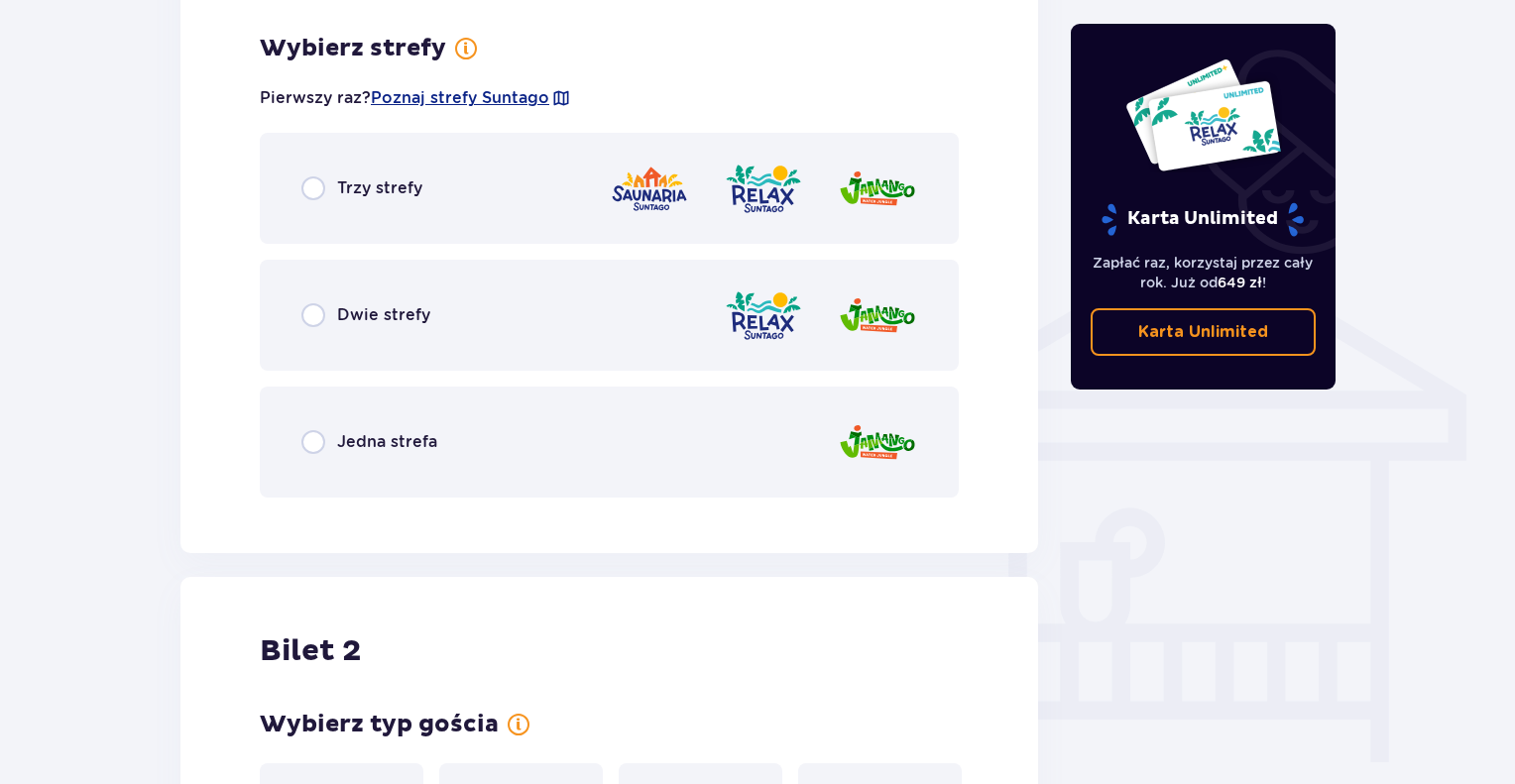 scroll, scrollTop: 1385, scrollLeft: 0, axis: vertical 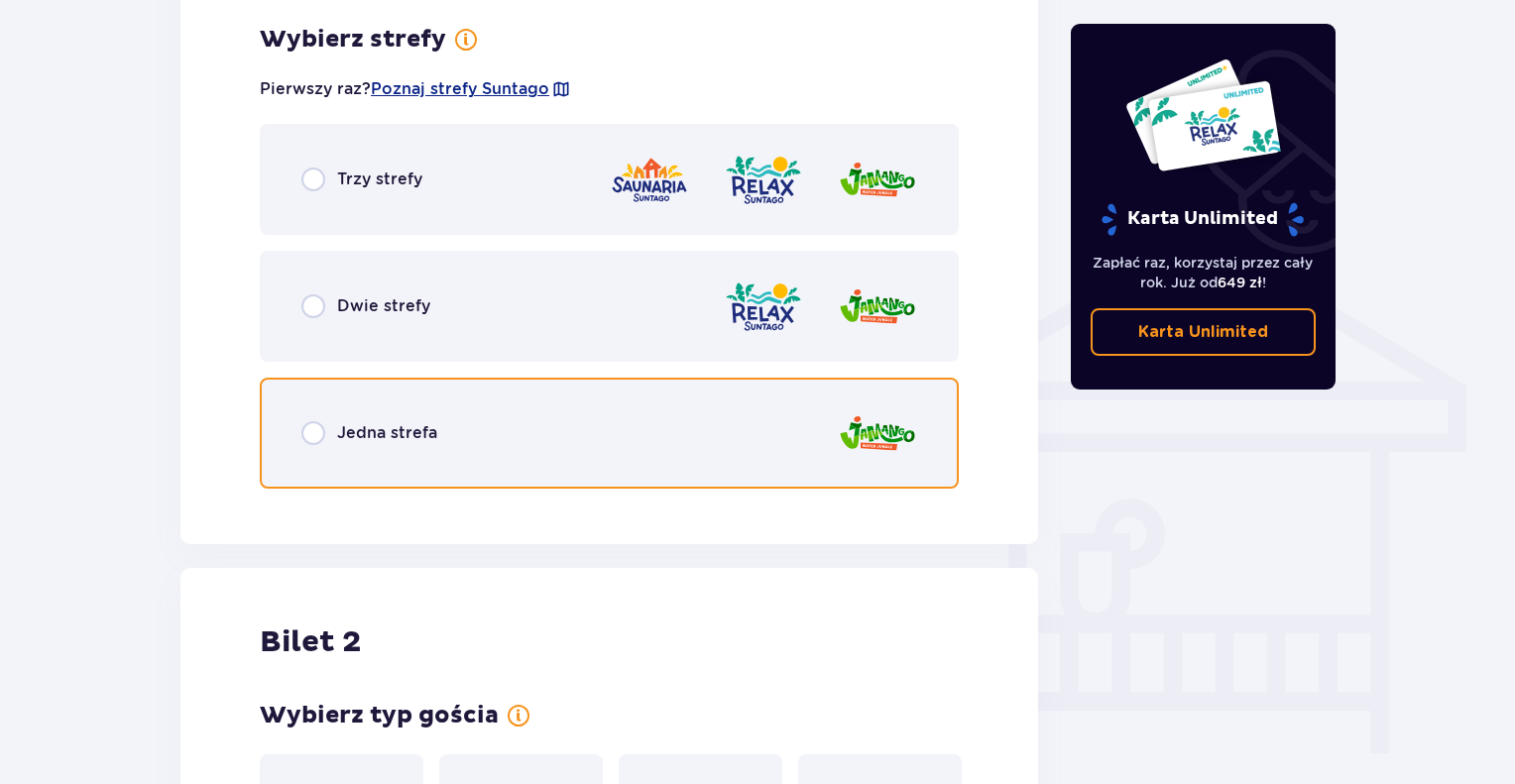click at bounding box center (313, 433) 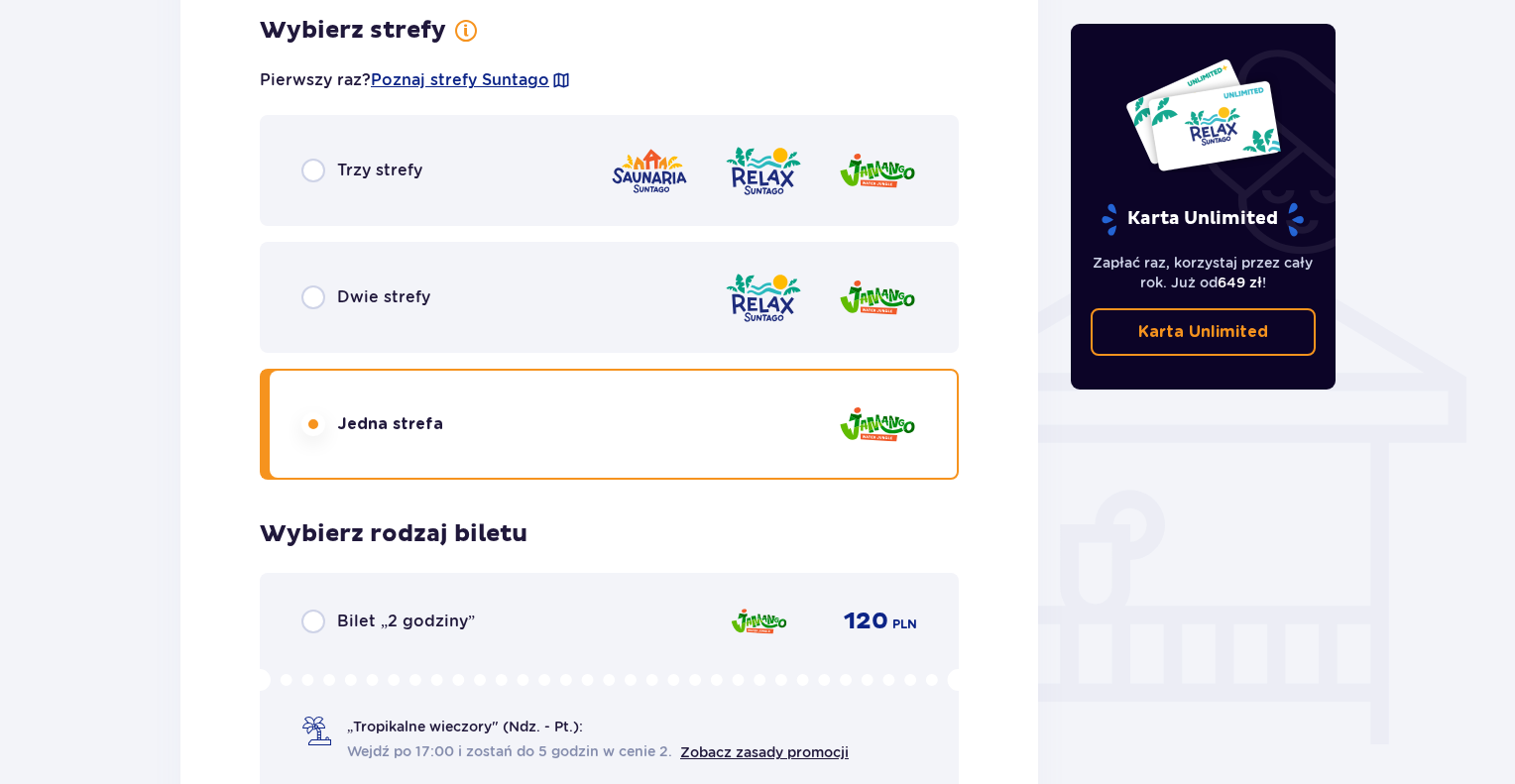 scroll, scrollTop: 1393, scrollLeft: 0, axis: vertical 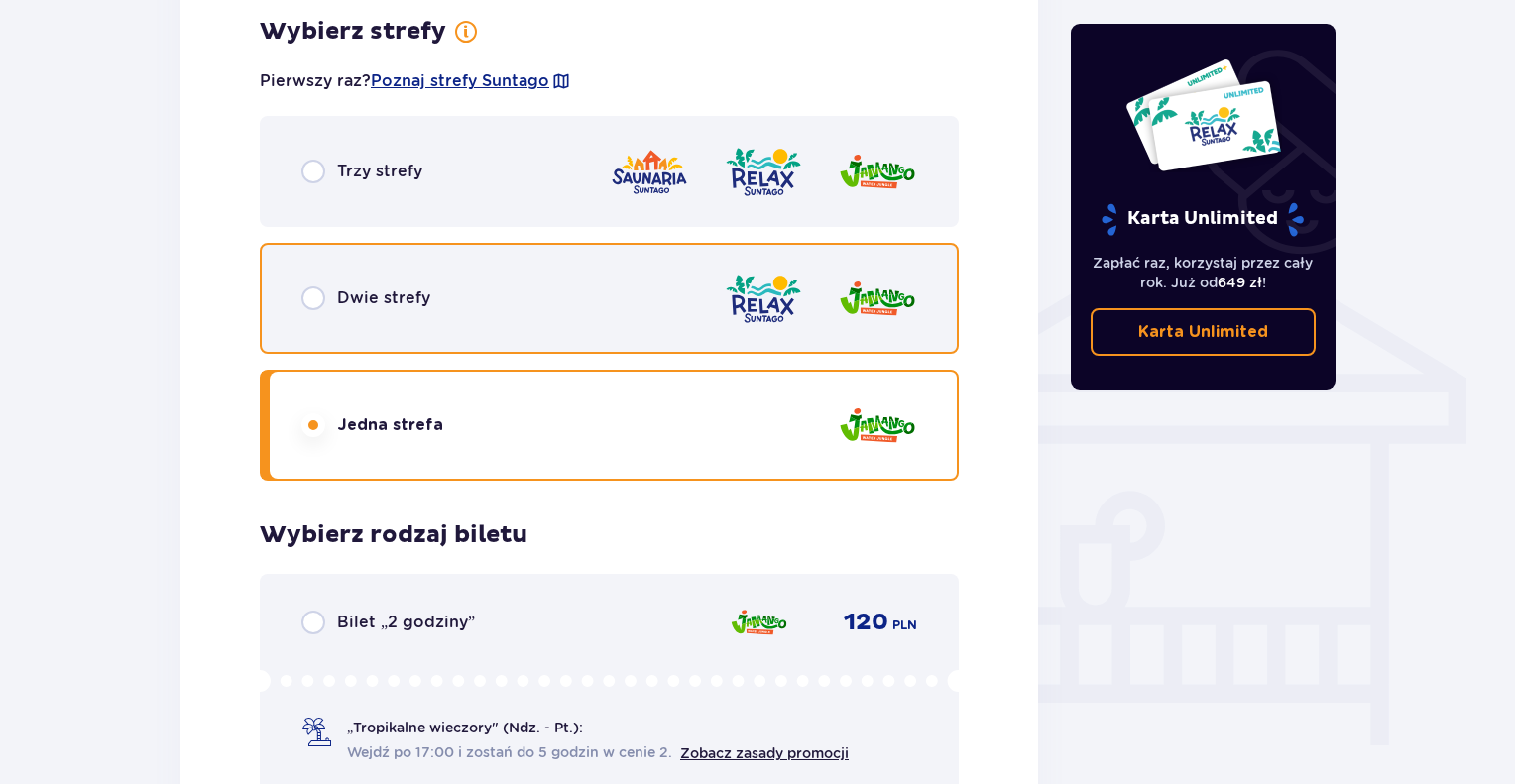 click at bounding box center [313, 298] 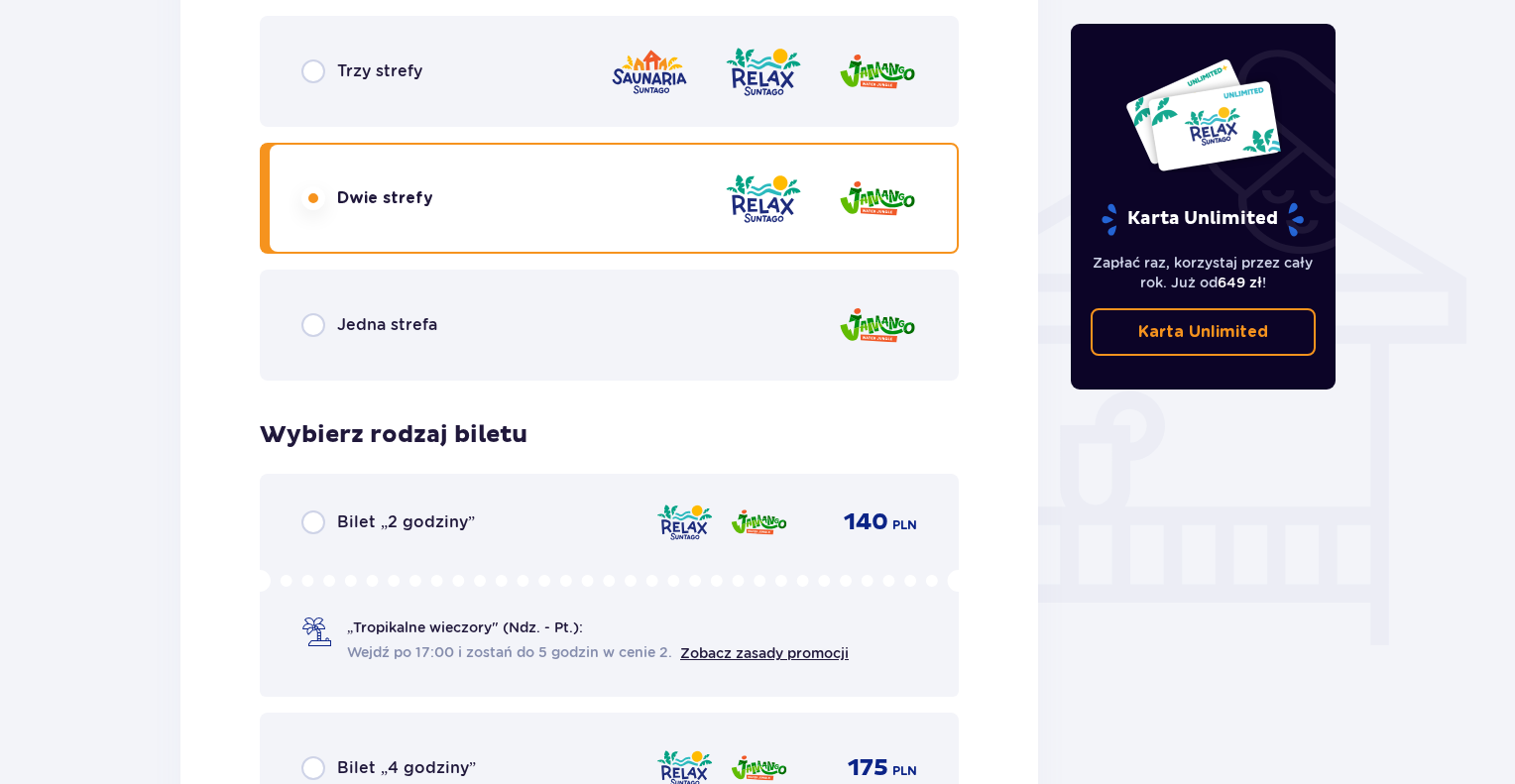 scroll, scrollTop: 1492, scrollLeft: 0, axis: vertical 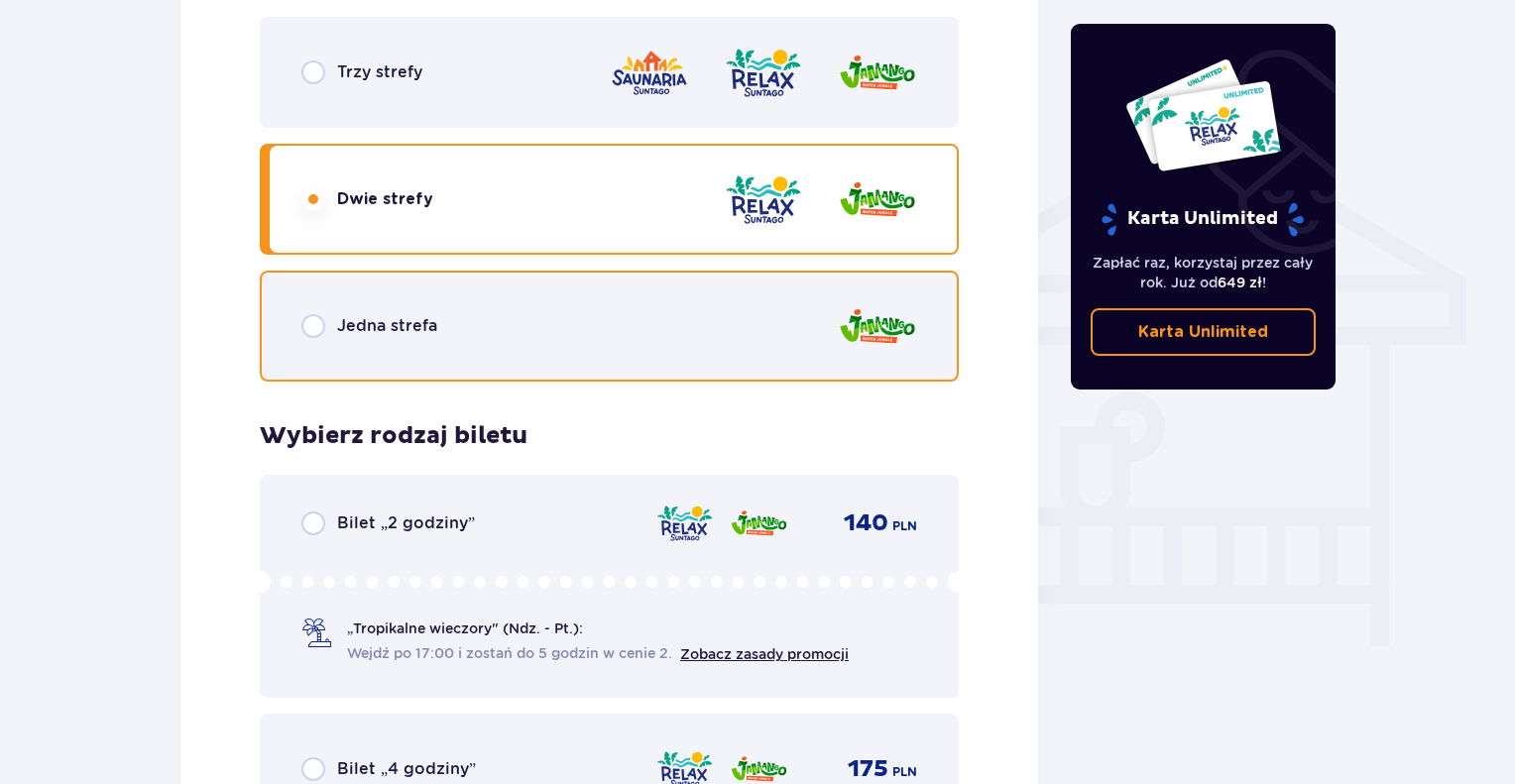 click at bounding box center (313, 326) 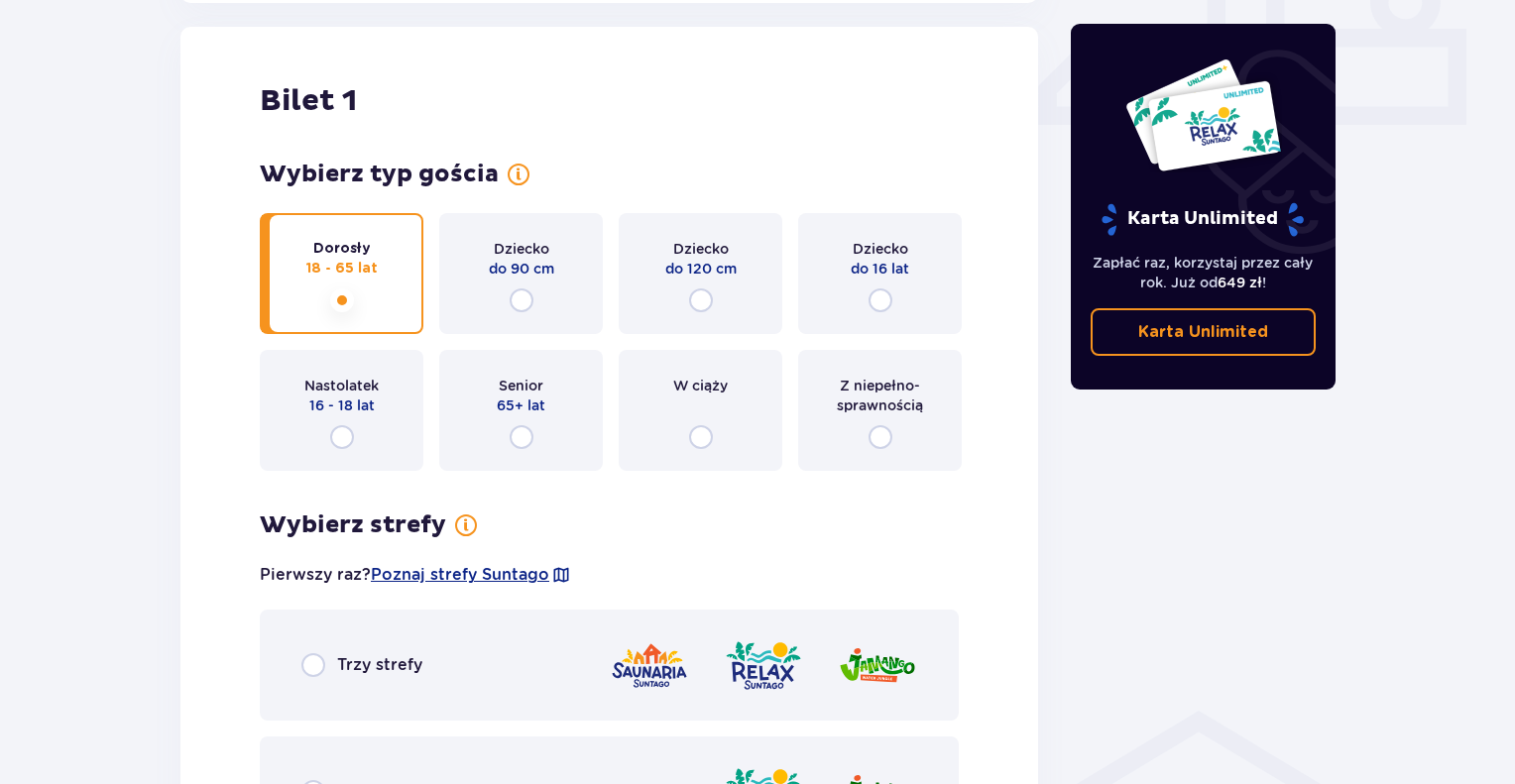 scroll, scrollTop: 897, scrollLeft: 0, axis: vertical 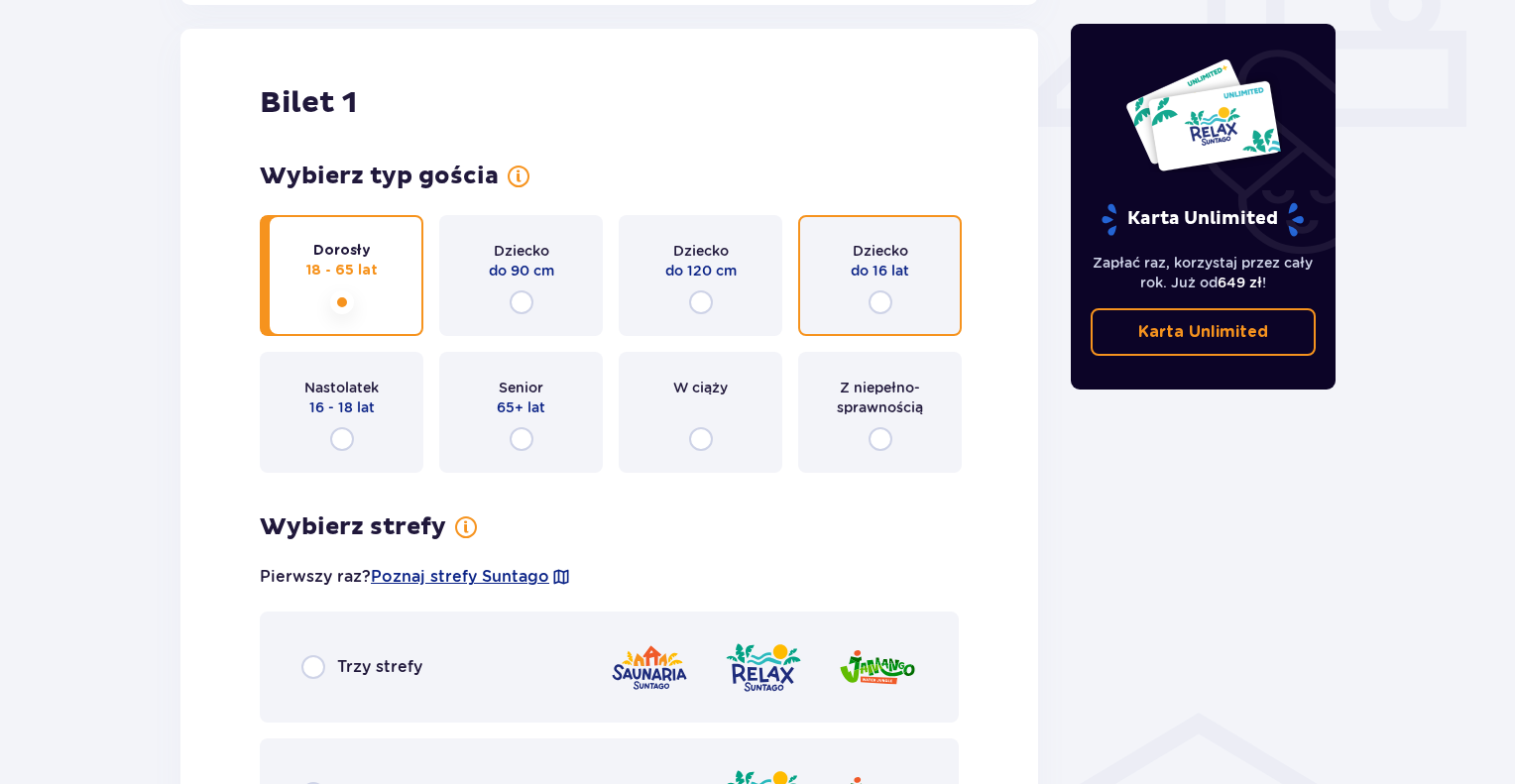 click at bounding box center [880, 302] 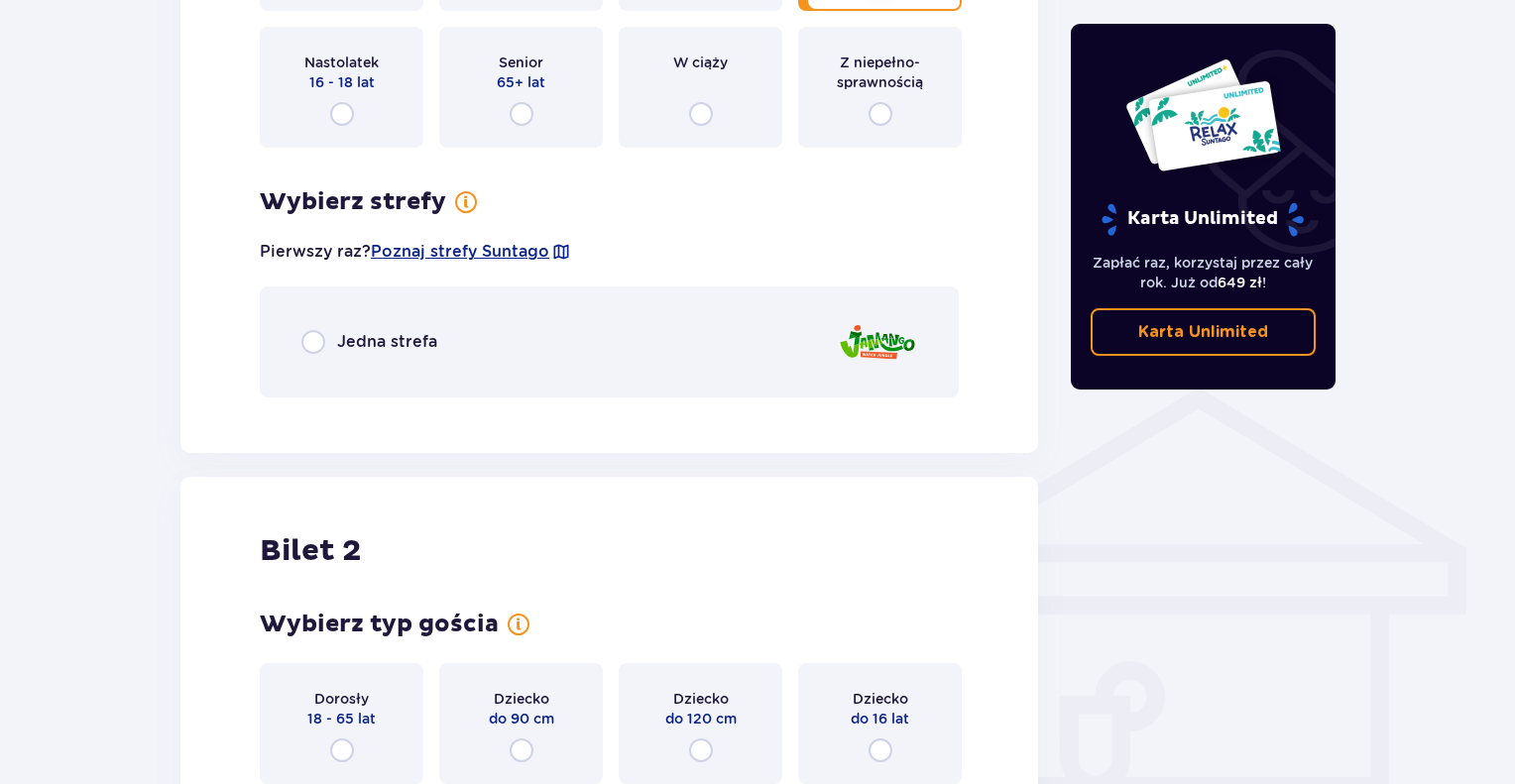 scroll, scrollTop: 1186, scrollLeft: 0, axis: vertical 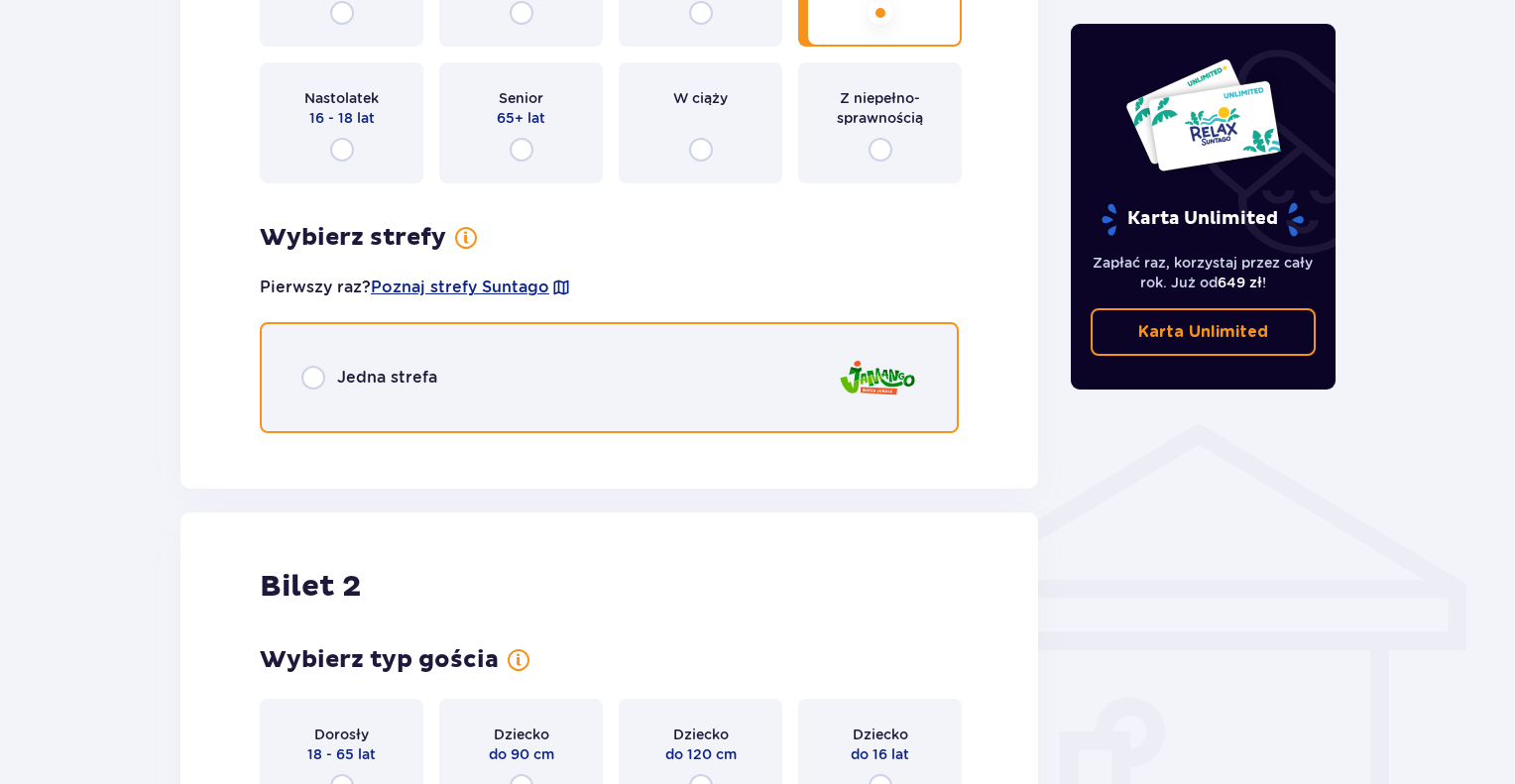 click at bounding box center [313, 378] 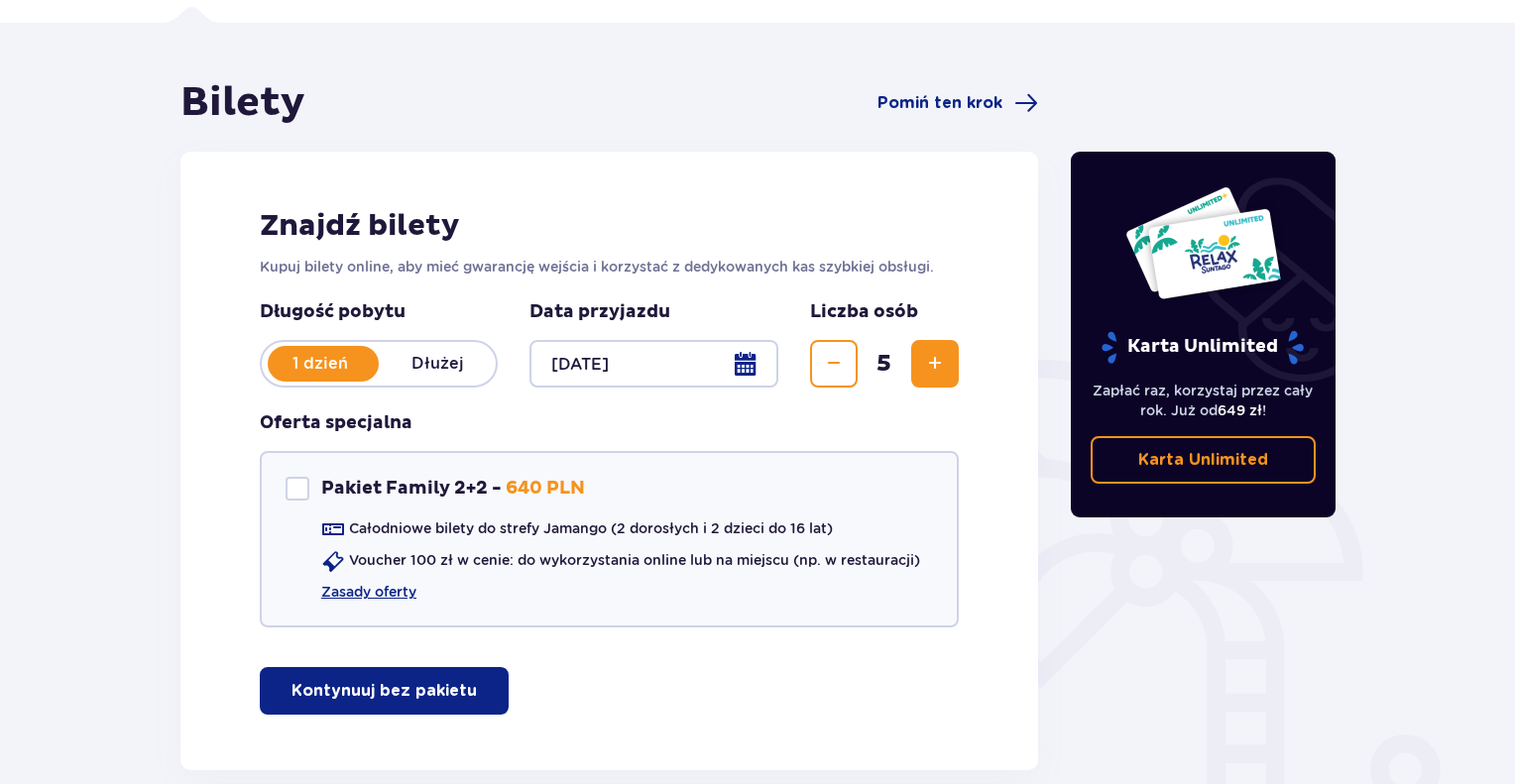 scroll, scrollTop: 0, scrollLeft: 0, axis: both 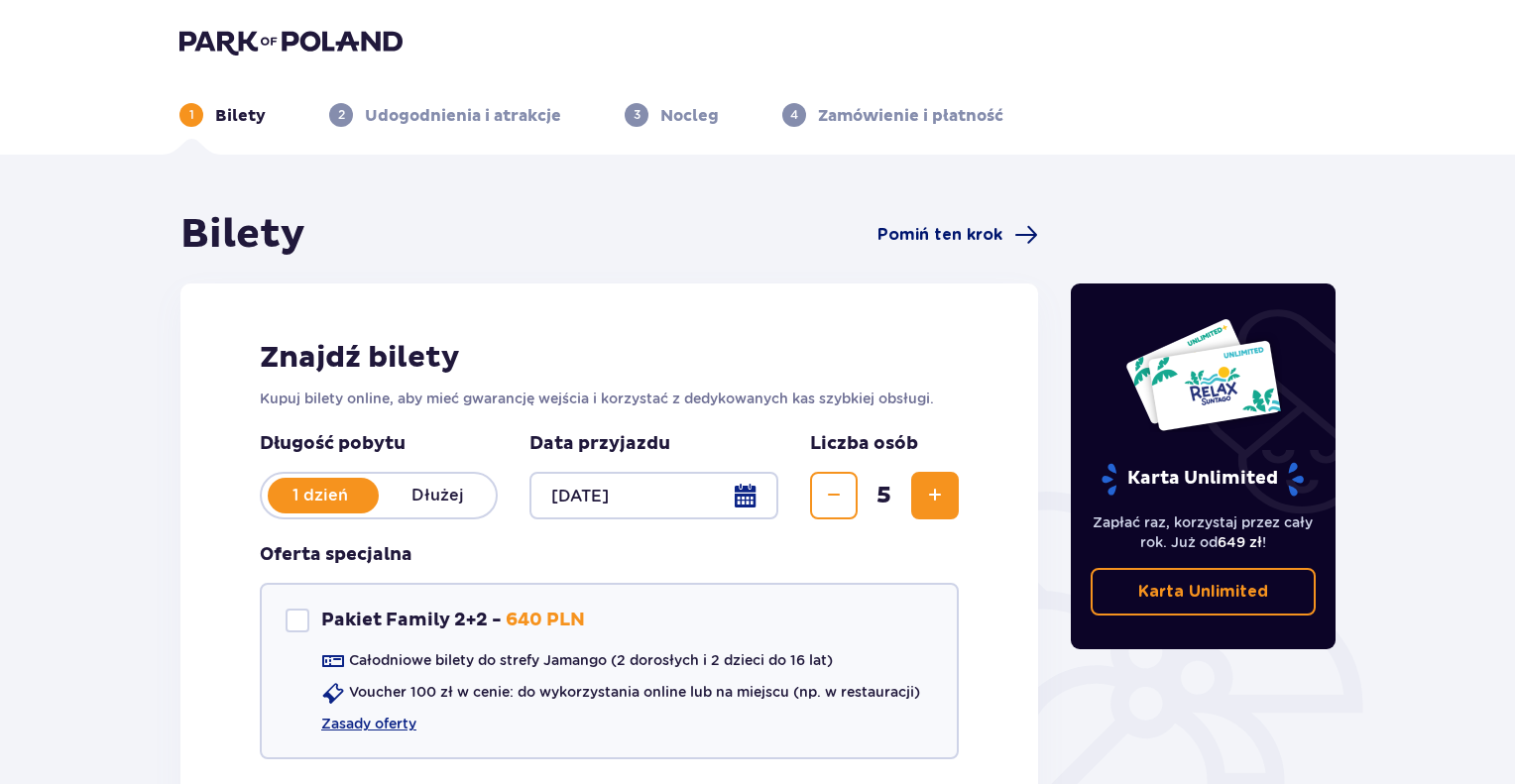 click on "Pomiń ten krok" at bounding box center [940, 235] 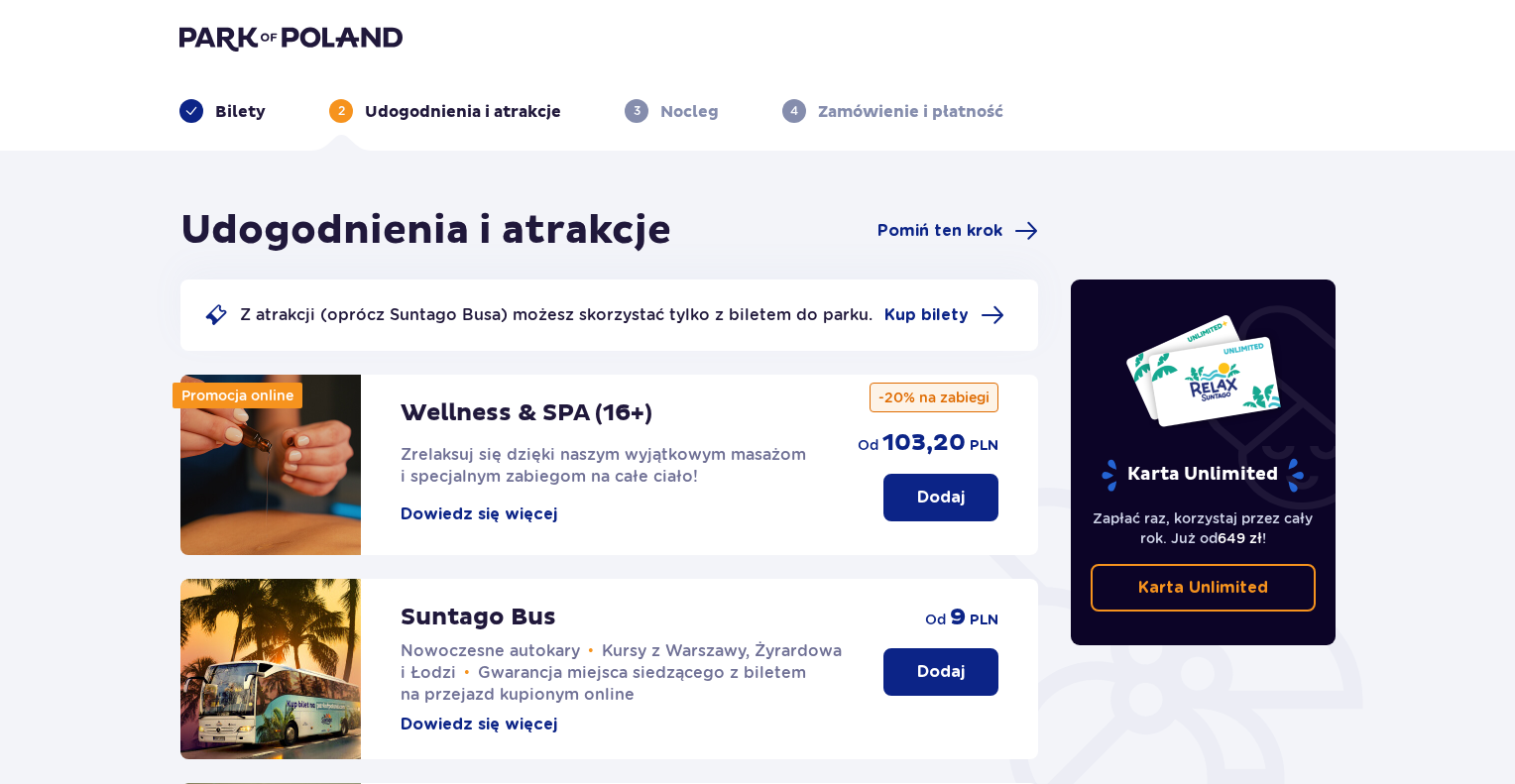 scroll, scrollTop: 0, scrollLeft: 0, axis: both 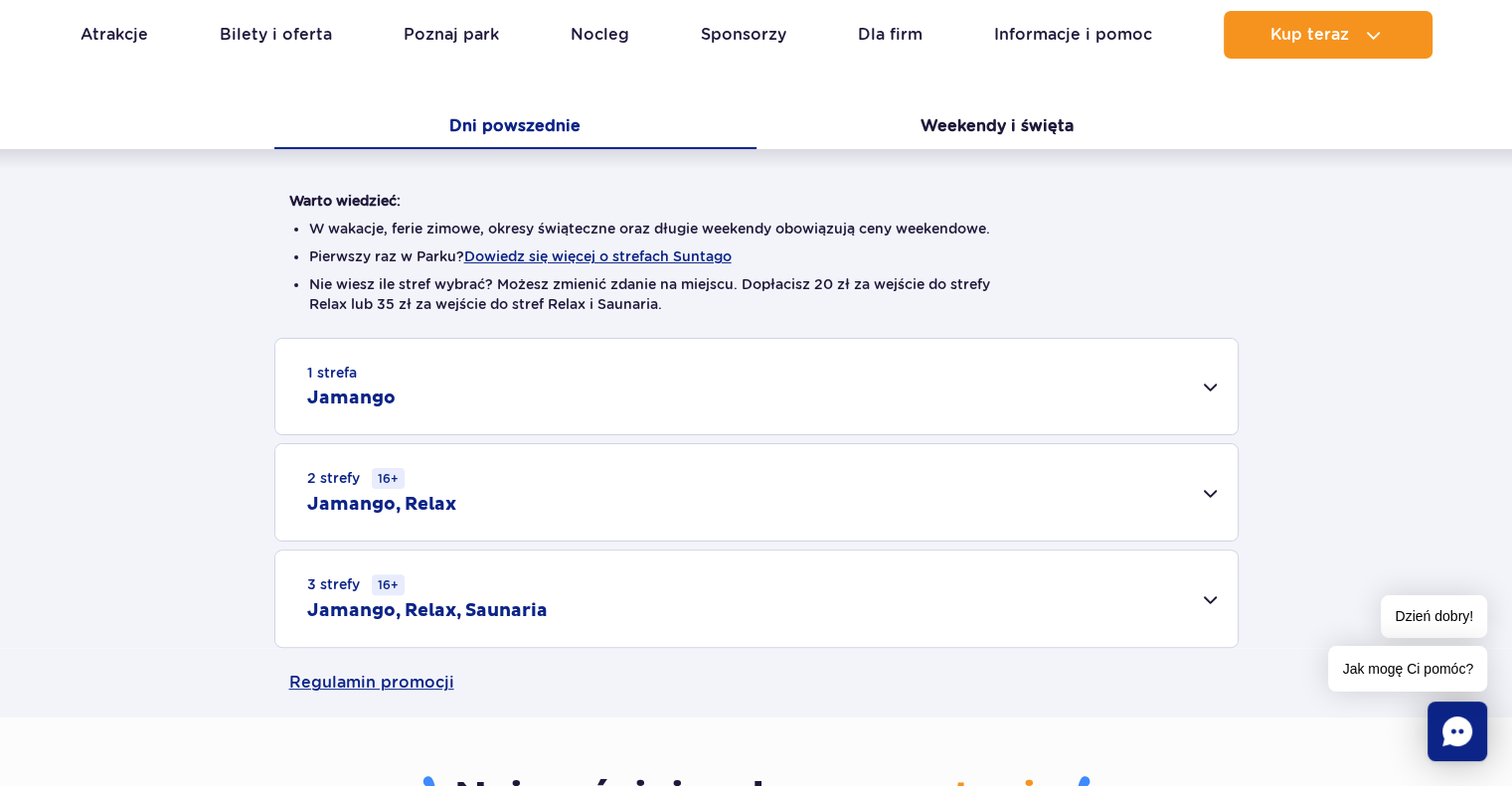 click on "1 strefa
Jamango" at bounding box center [756, 387] 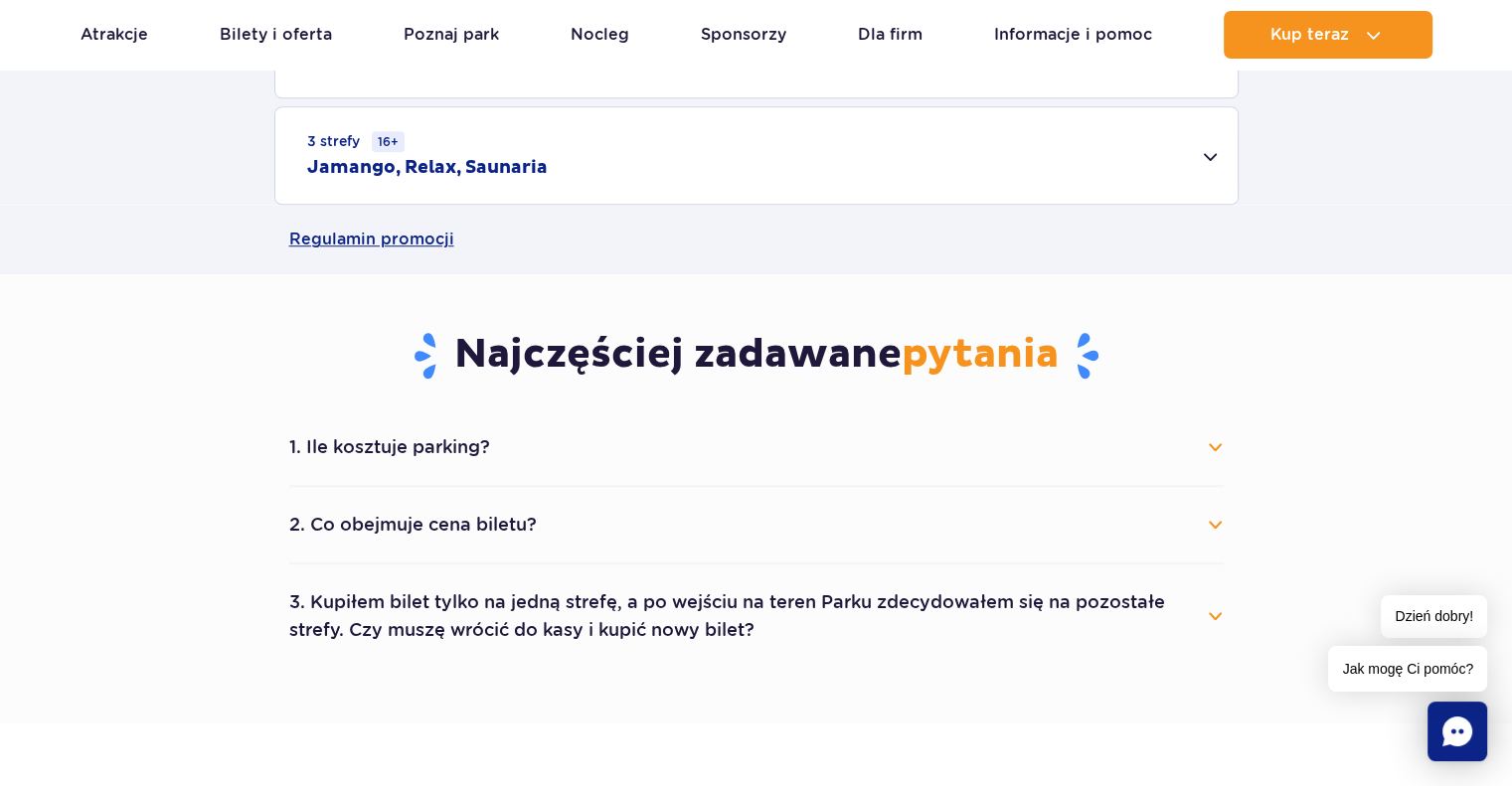 scroll, scrollTop: 1590, scrollLeft: 0, axis: vertical 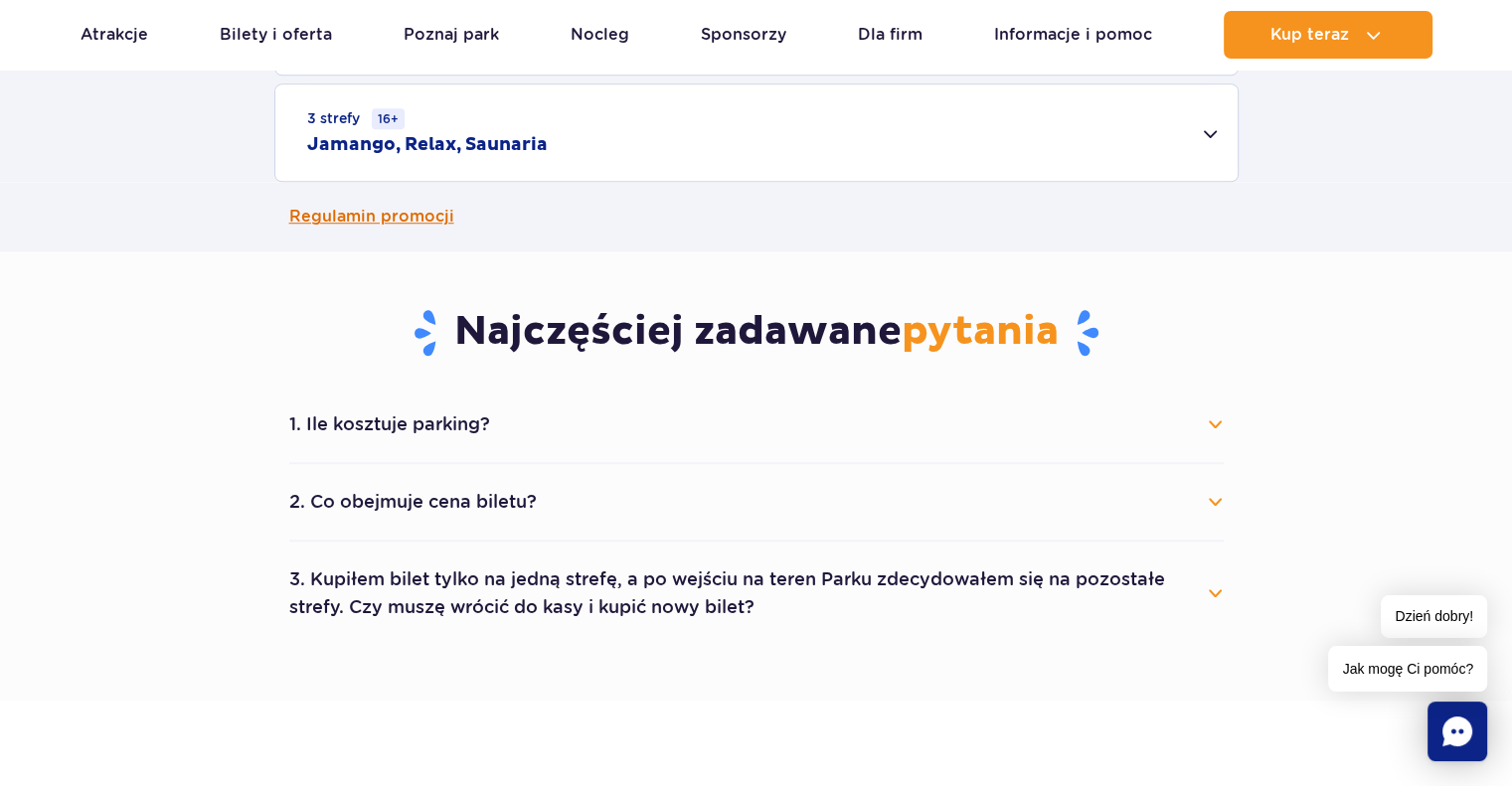 click on "Regulamin promocji" at bounding box center (756, 217) 